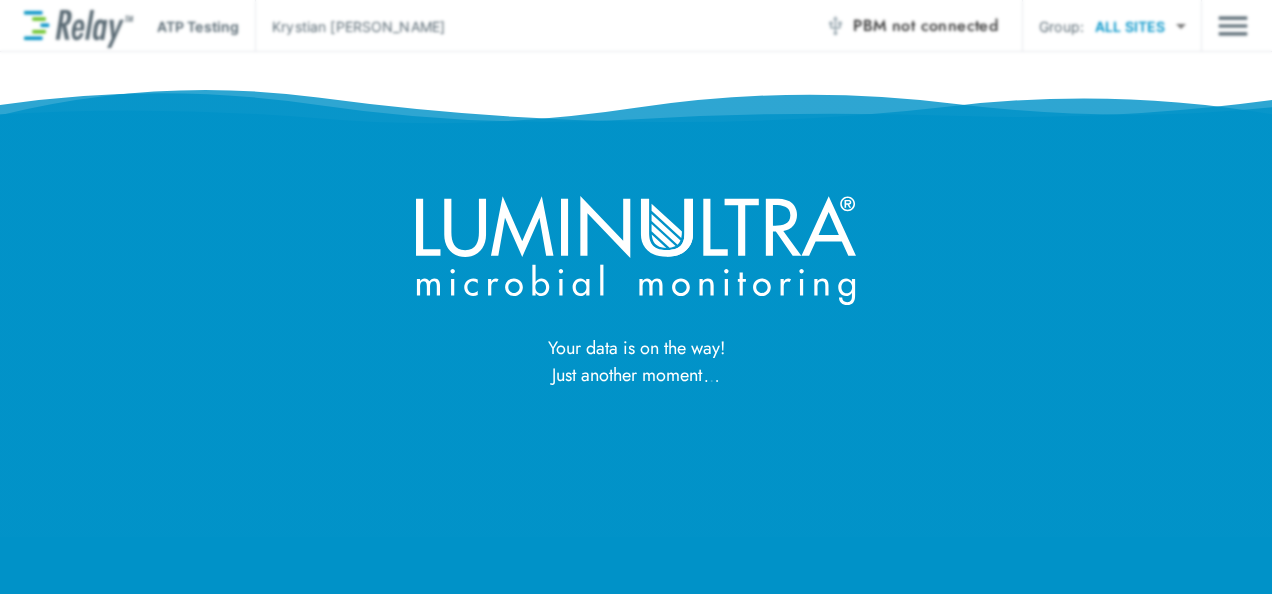 scroll, scrollTop: 0, scrollLeft: 0, axis: both 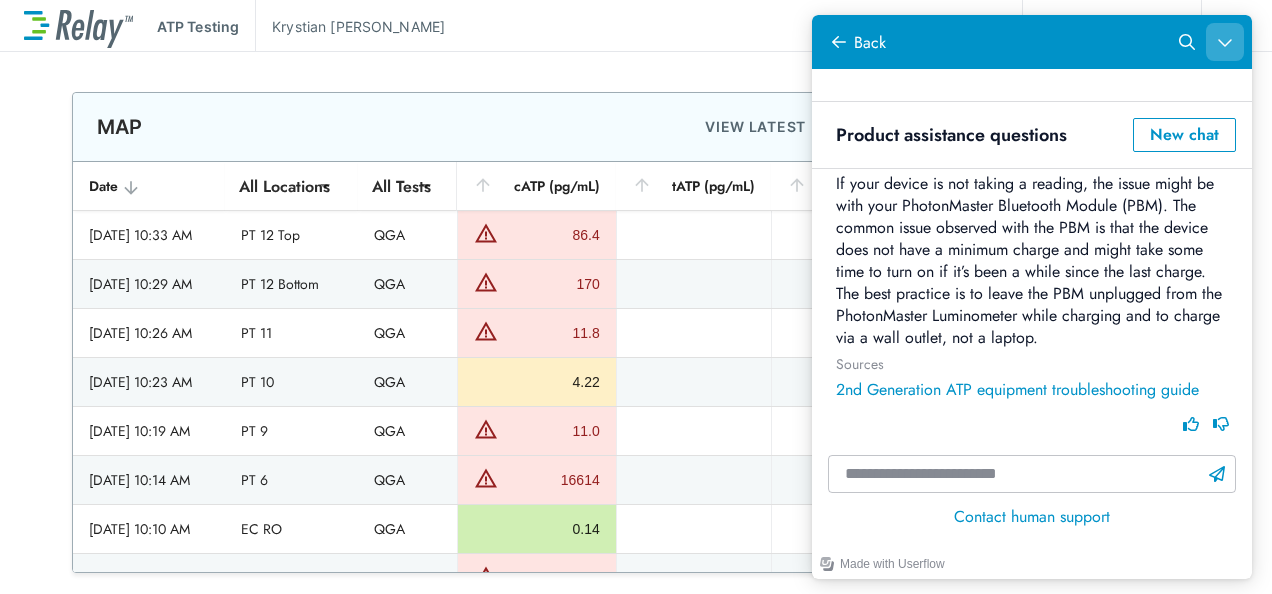 click 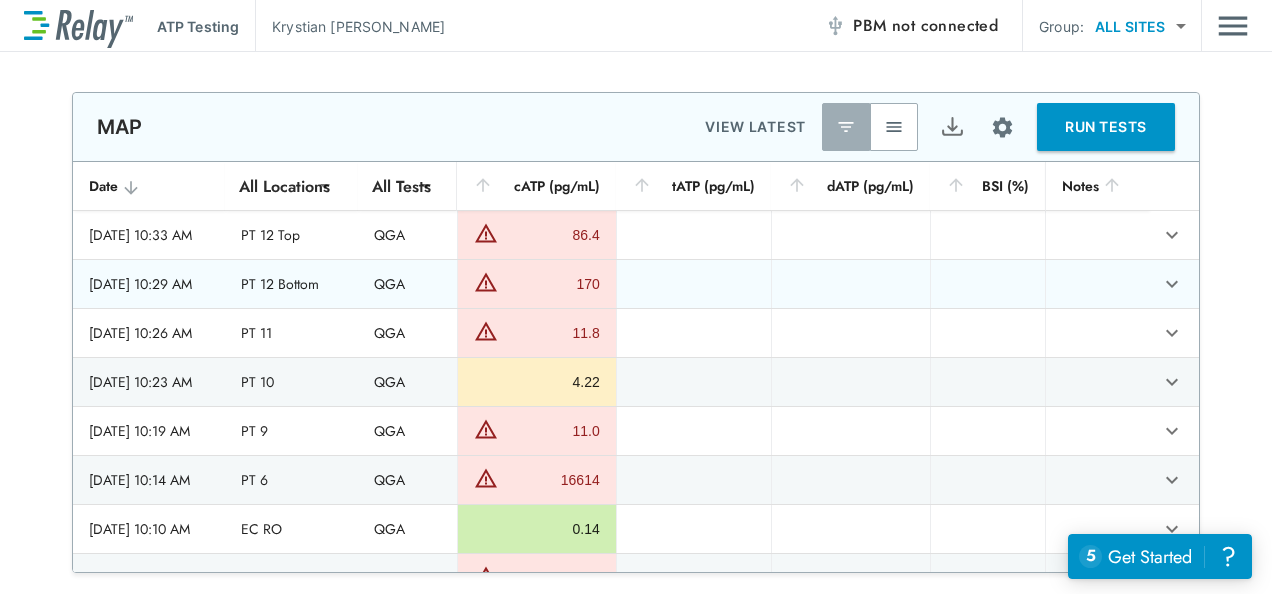 scroll, scrollTop: 172, scrollLeft: 0, axis: vertical 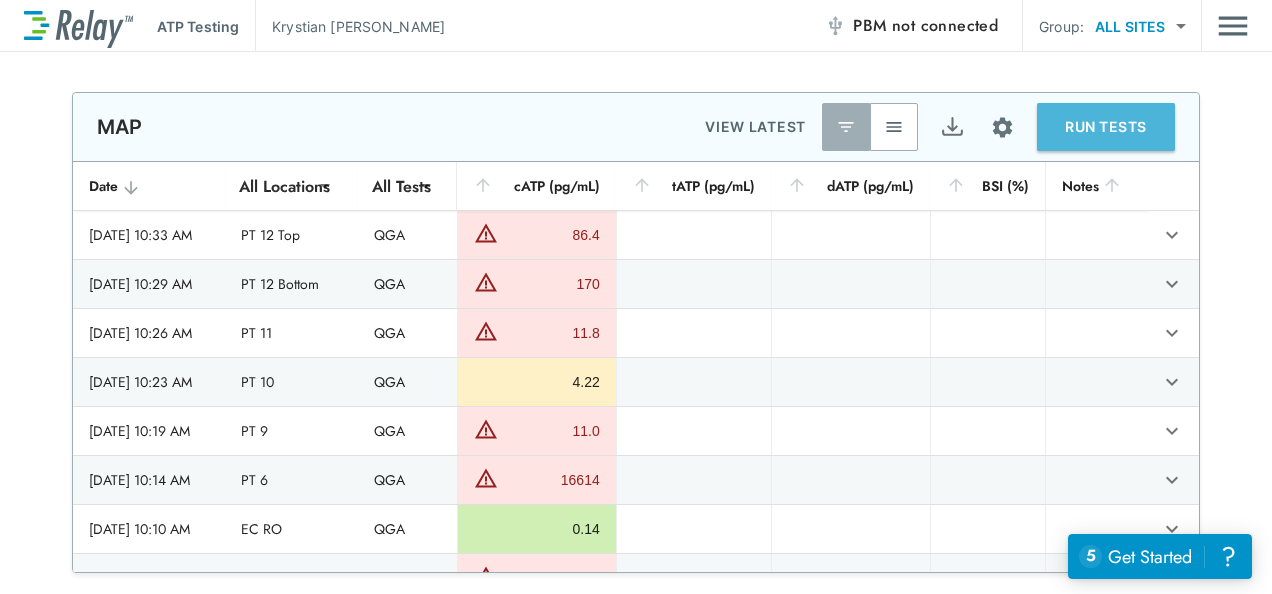 click on "RUN TESTS" at bounding box center (1106, 127) 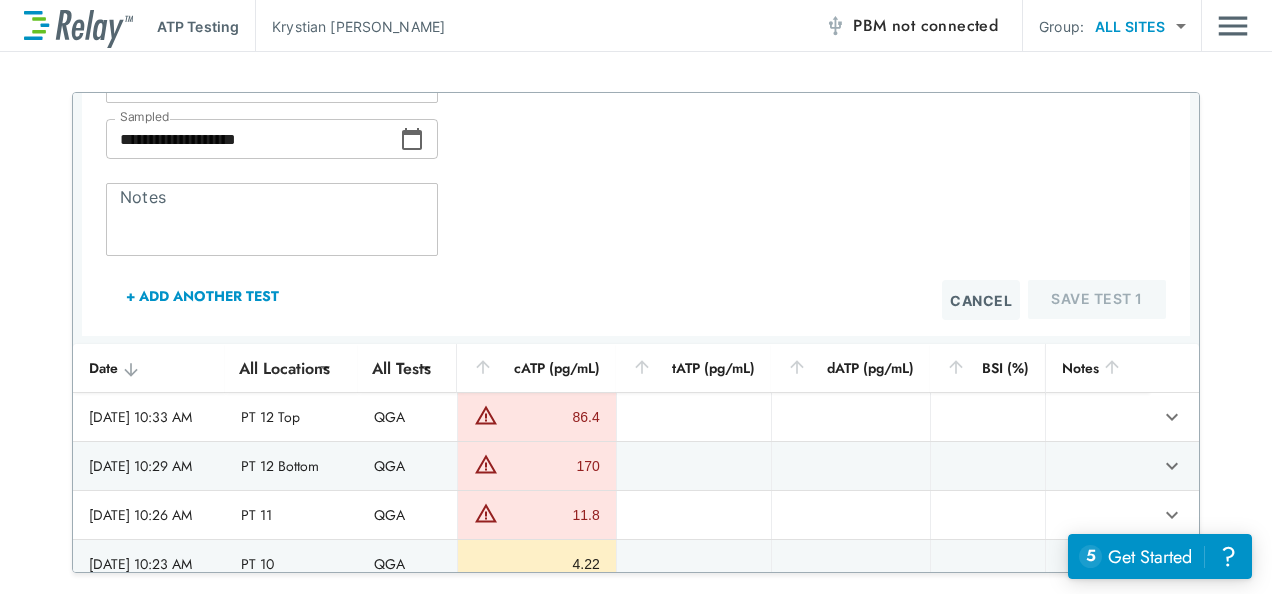 scroll, scrollTop: 0, scrollLeft: 0, axis: both 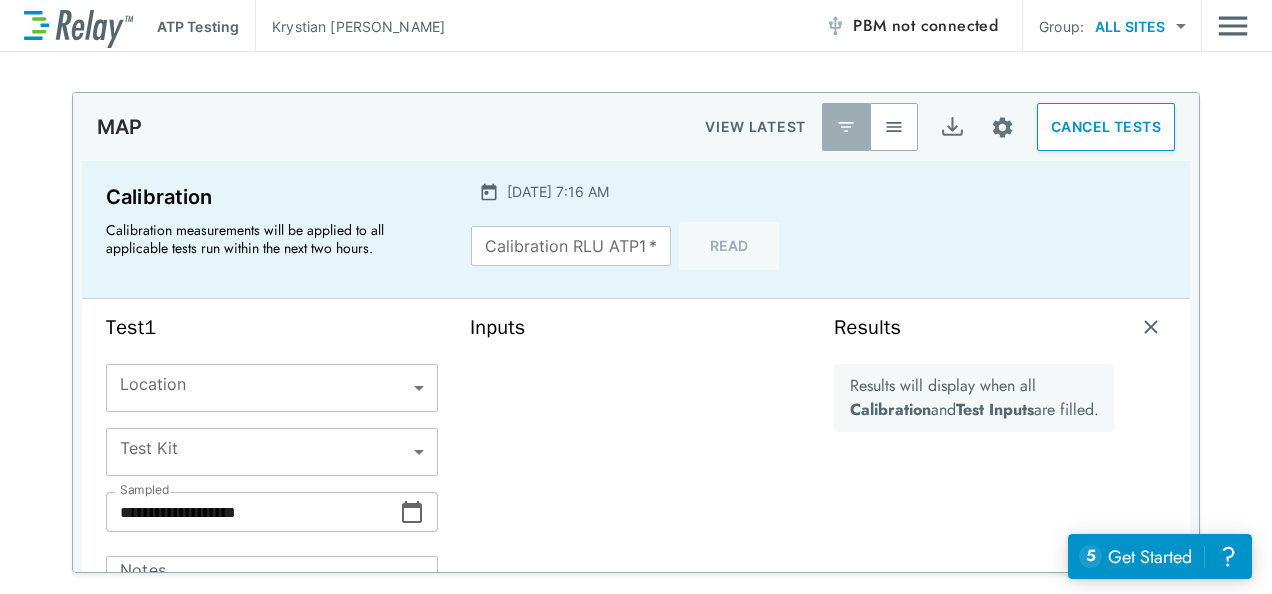 click on "Calibration RLU ATP1   * Calibration RLU ATP1   * Read" at bounding box center [635, 246] 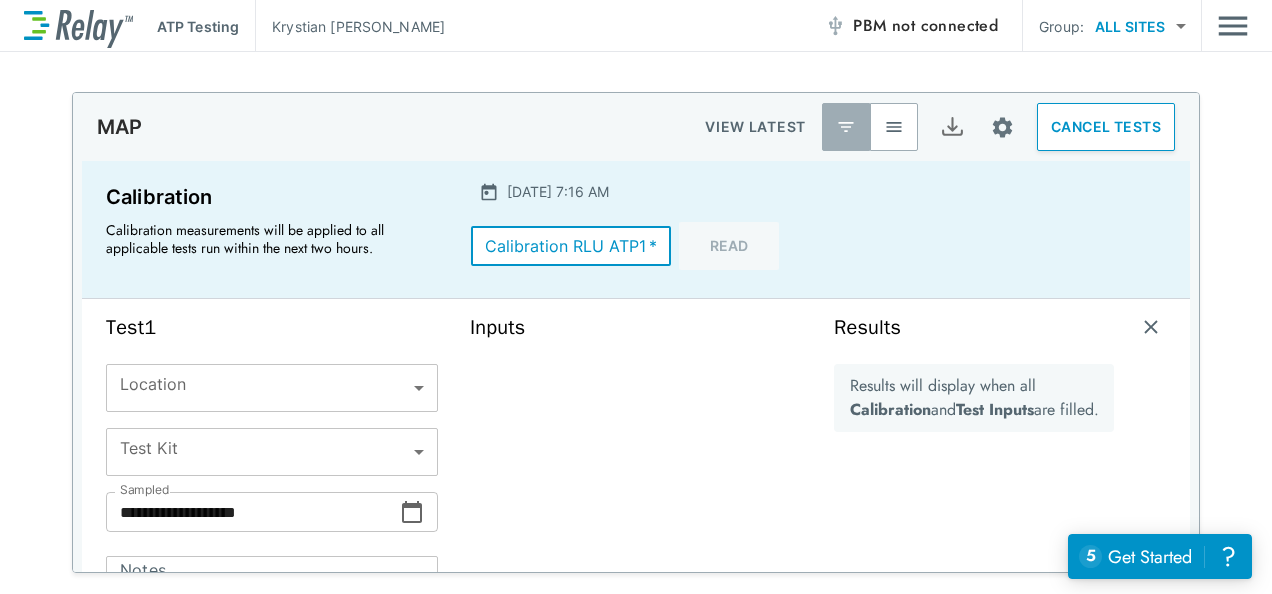 click on "Calibration RLU ATP1   *" at bounding box center (571, 246) 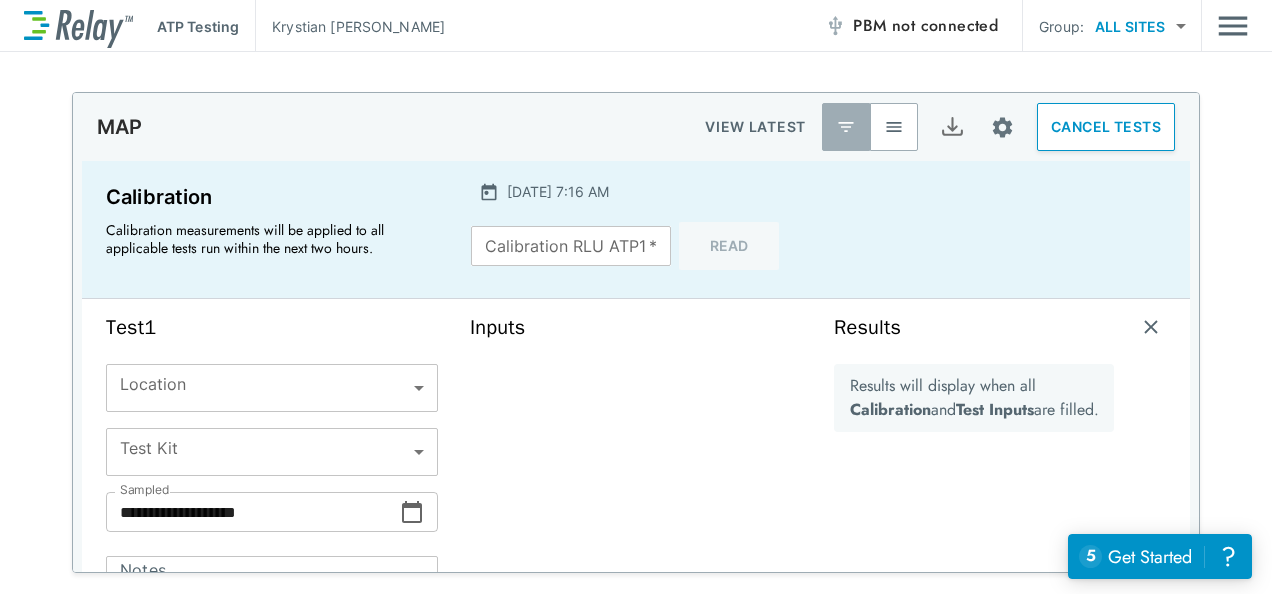scroll, scrollTop: 20, scrollLeft: 0, axis: vertical 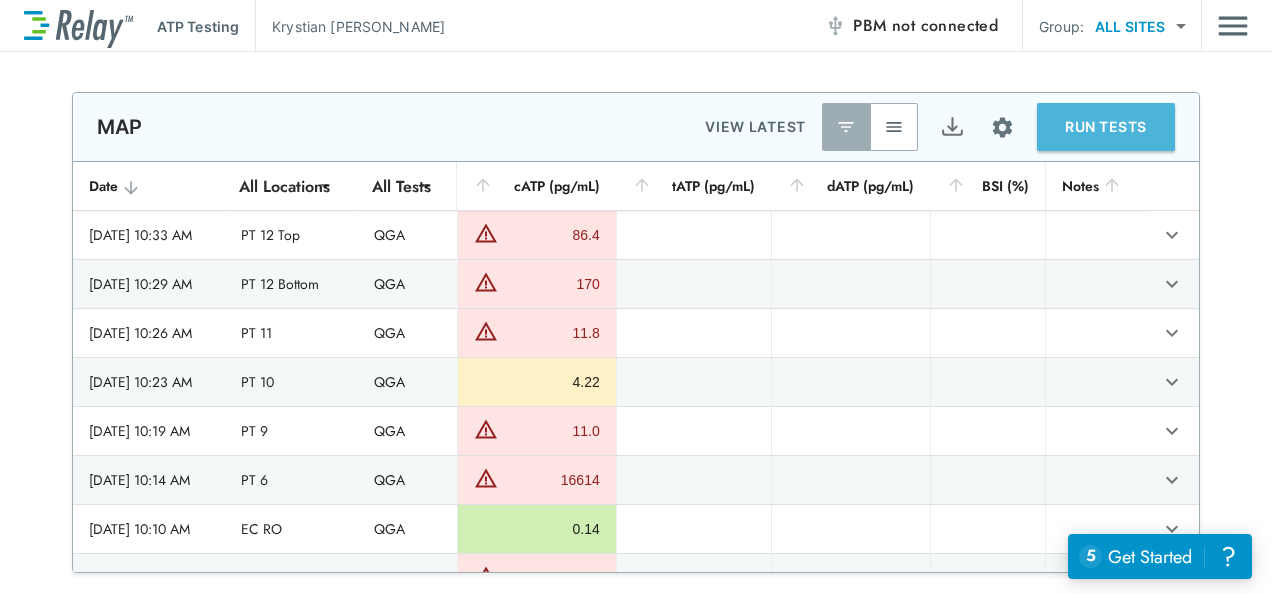 click on "RUN TESTS" at bounding box center [1106, 127] 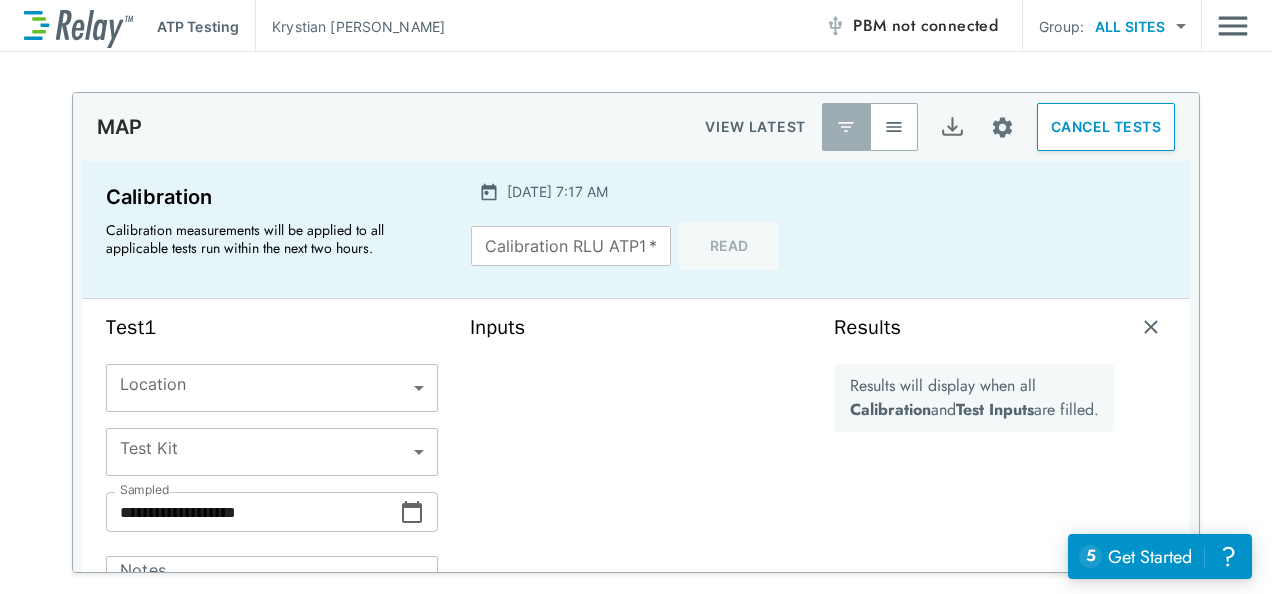 click on "Inputs" at bounding box center (636, 504) 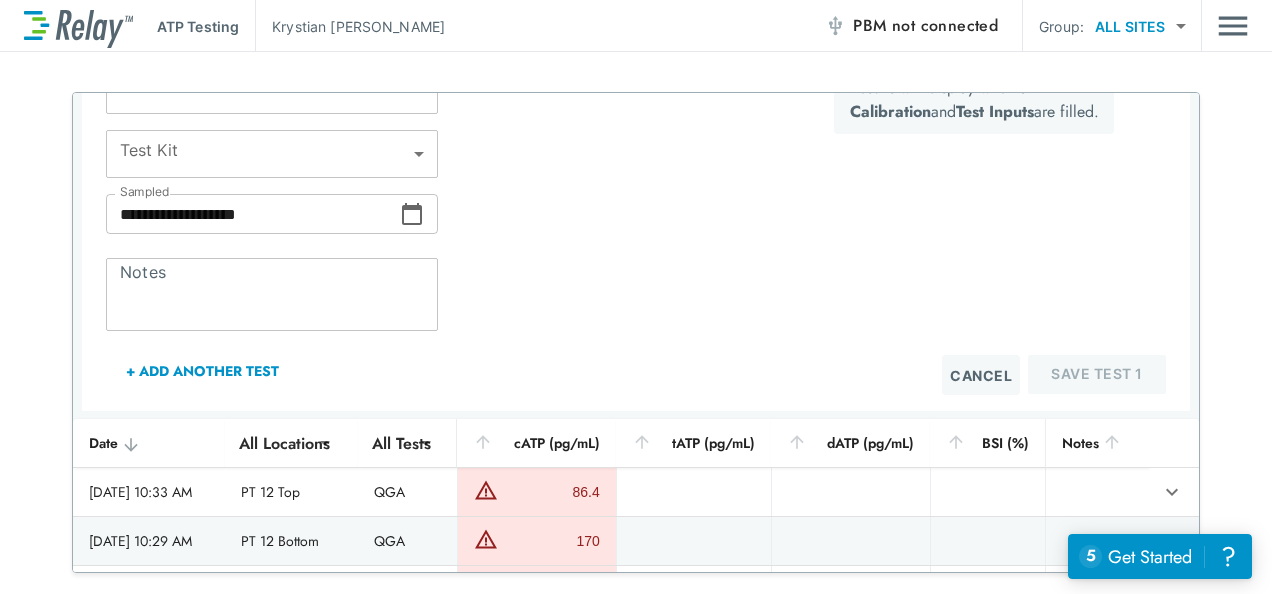 scroll, scrollTop: 728, scrollLeft: 0, axis: vertical 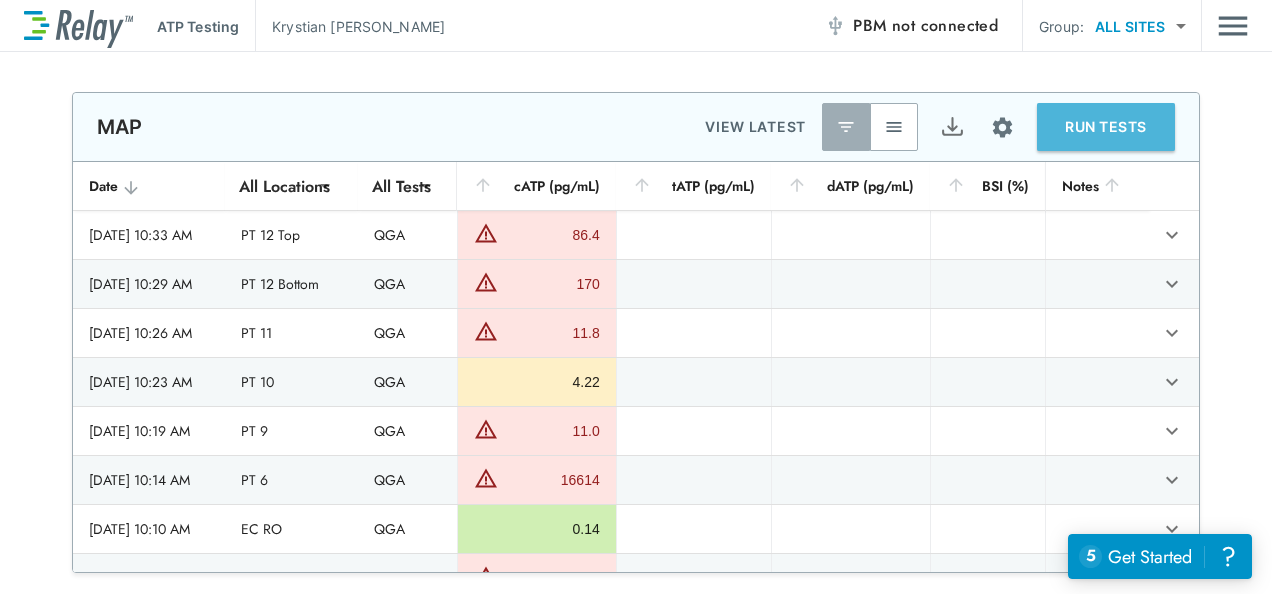 click on "RUN TESTS" at bounding box center (1106, 127) 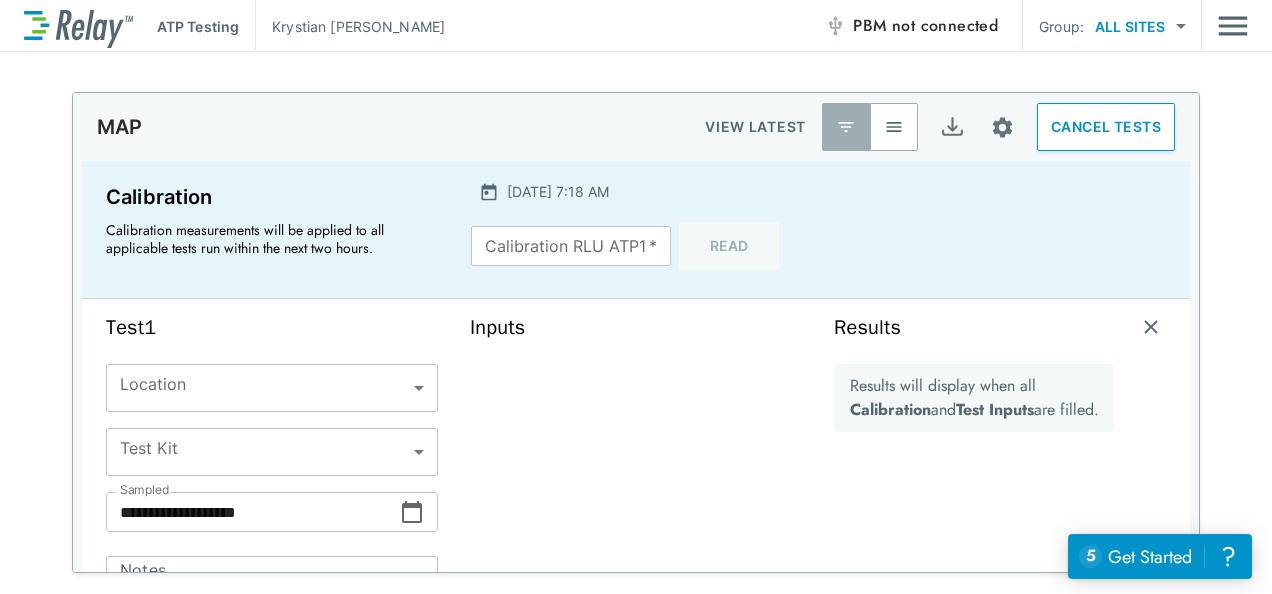 click on "Calibration RLU ATP1   *" at bounding box center [571, 246] 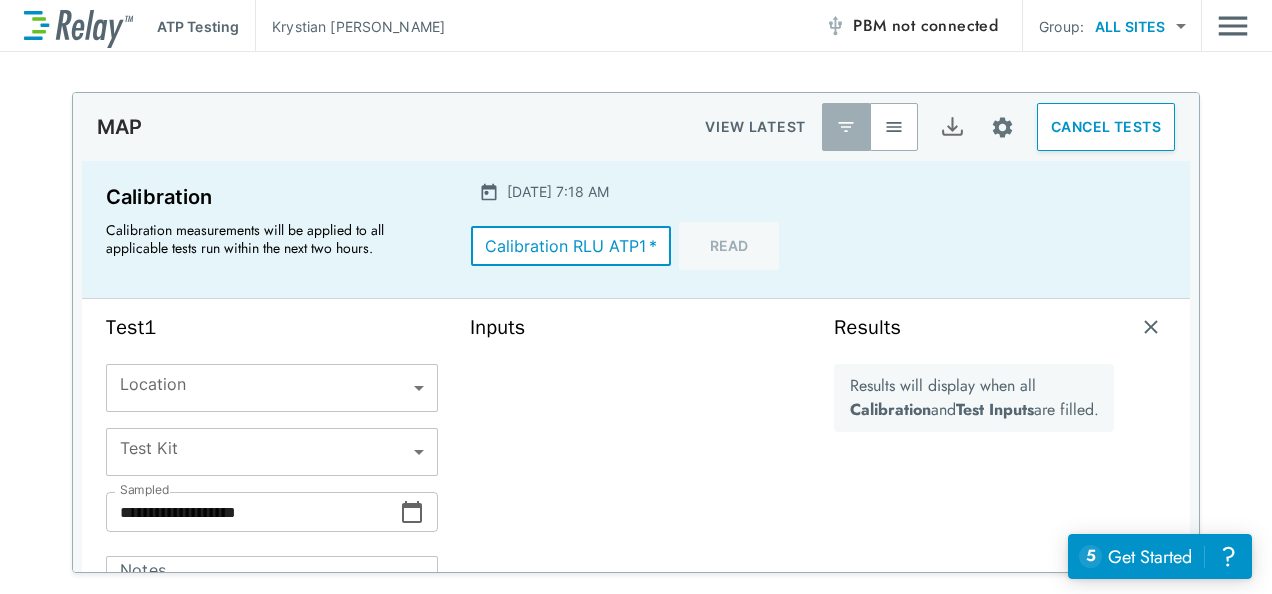click on "Calibration RLU ATP1   * Calibration RLU ATP1   * Read" at bounding box center (635, 246) 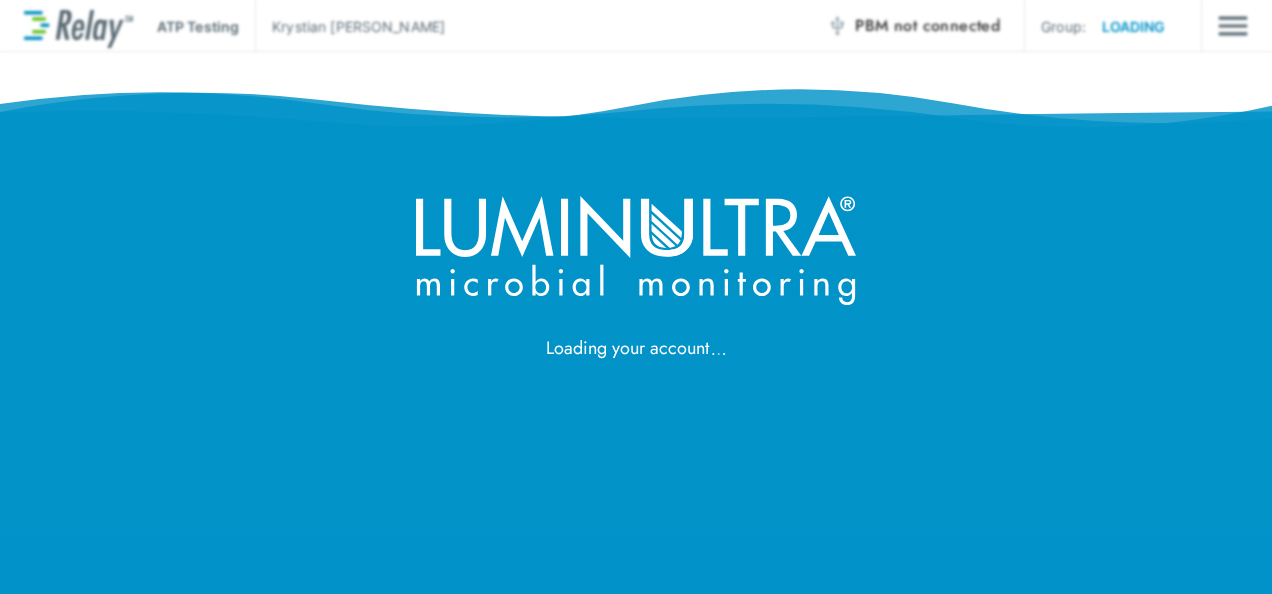 scroll, scrollTop: 0, scrollLeft: 0, axis: both 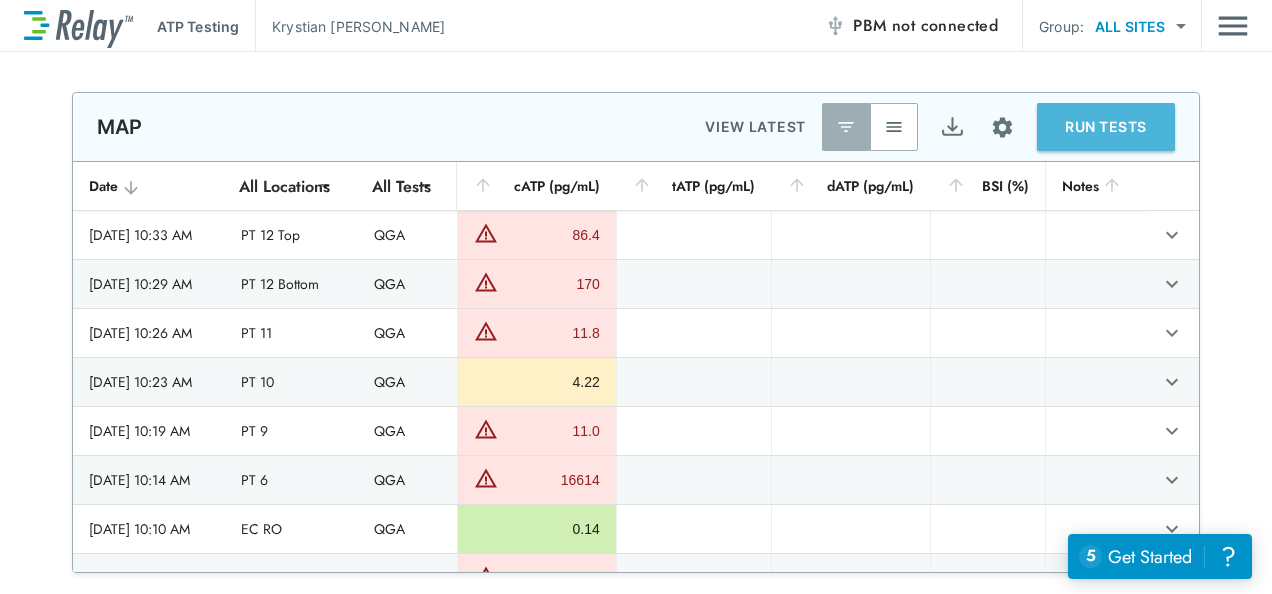 click on "RUN TESTS" at bounding box center [1106, 127] 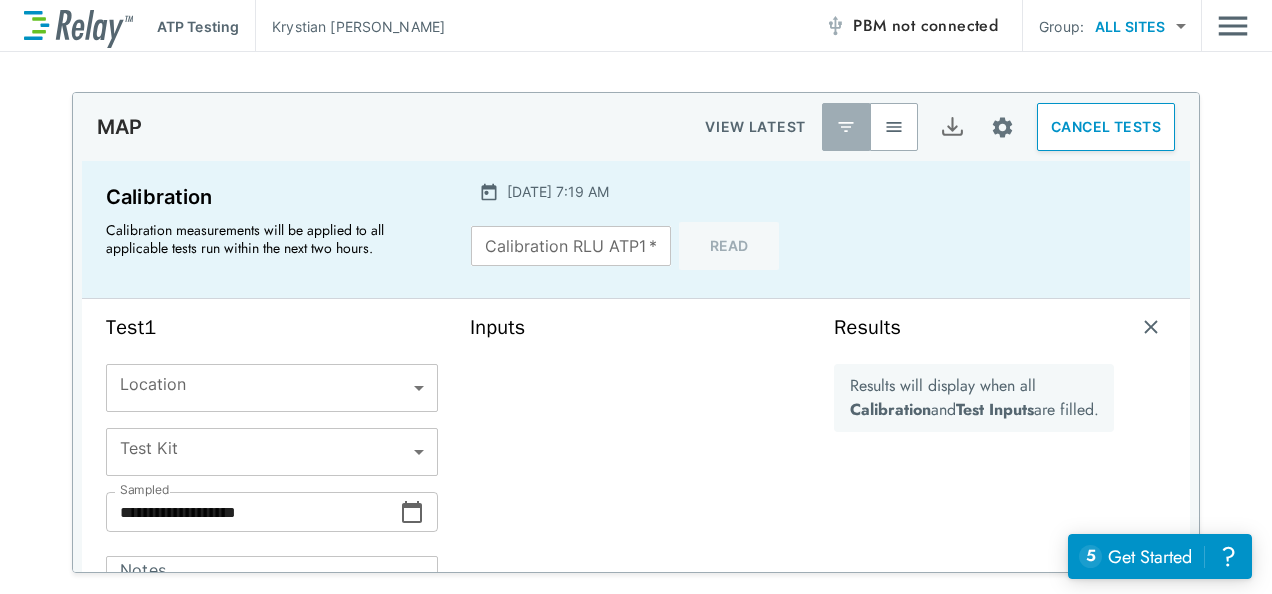 click on "Calibration RLU ATP1   * Calibration RLU ATP1   * Read" at bounding box center [635, 246] 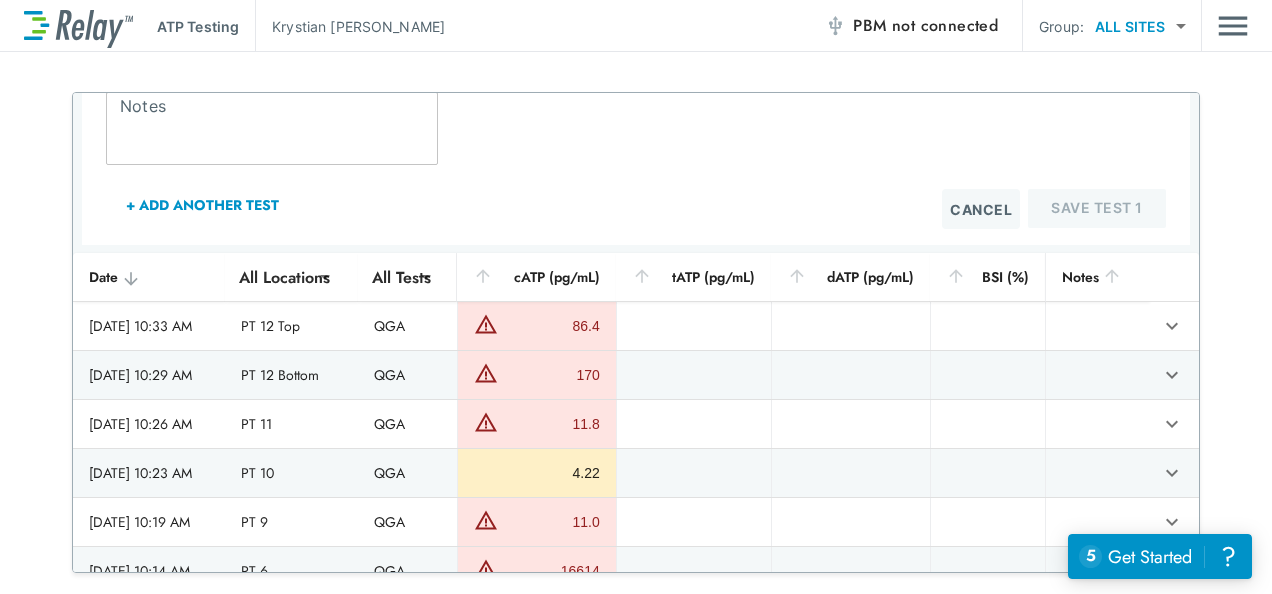 scroll, scrollTop: 728, scrollLeft: 0, axis: vertical 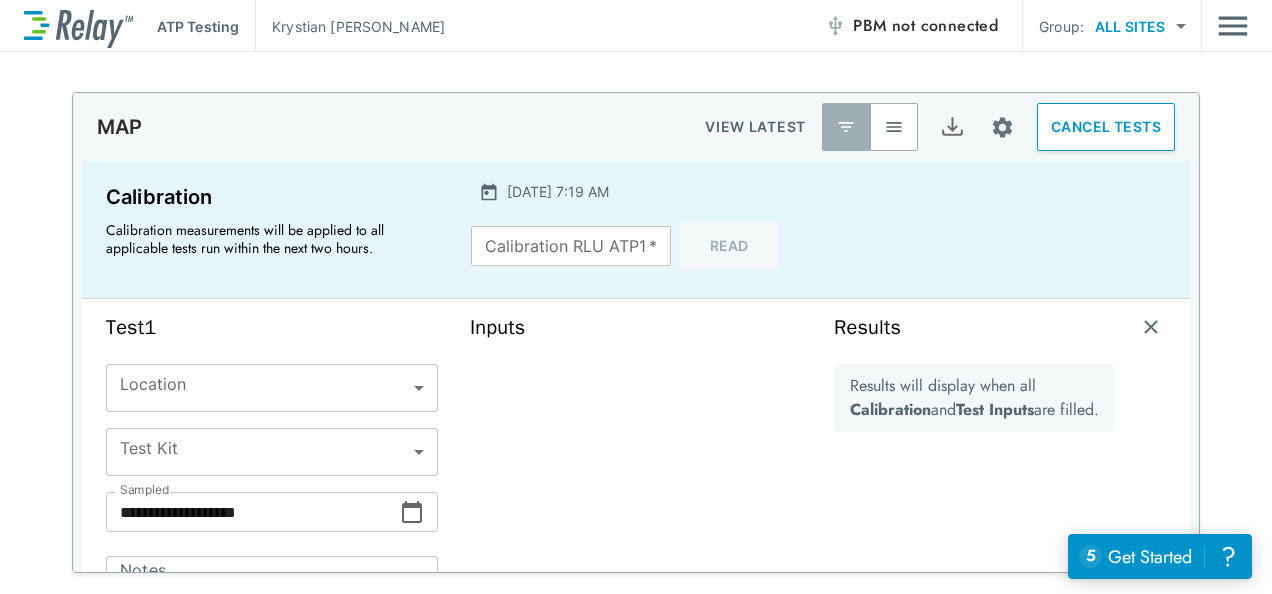 click on "​ Location" at bounding box center [272, 388] 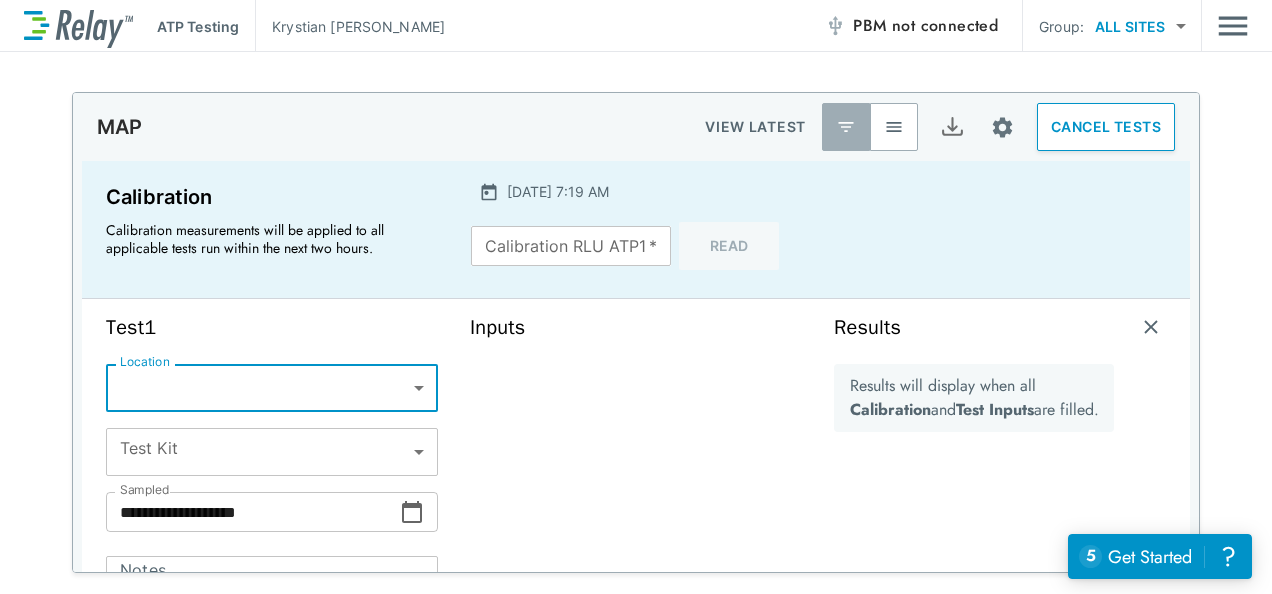 click on "**********" at bounding box center [636, 297] 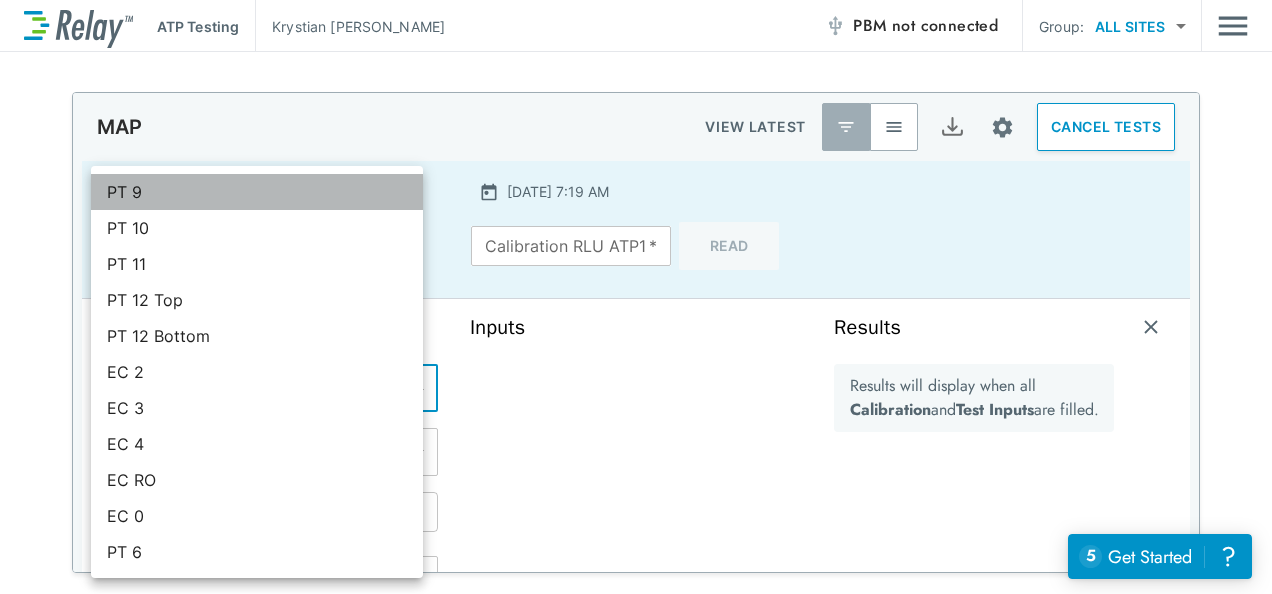 click on "PT 9" at bounding box center (257, 192) 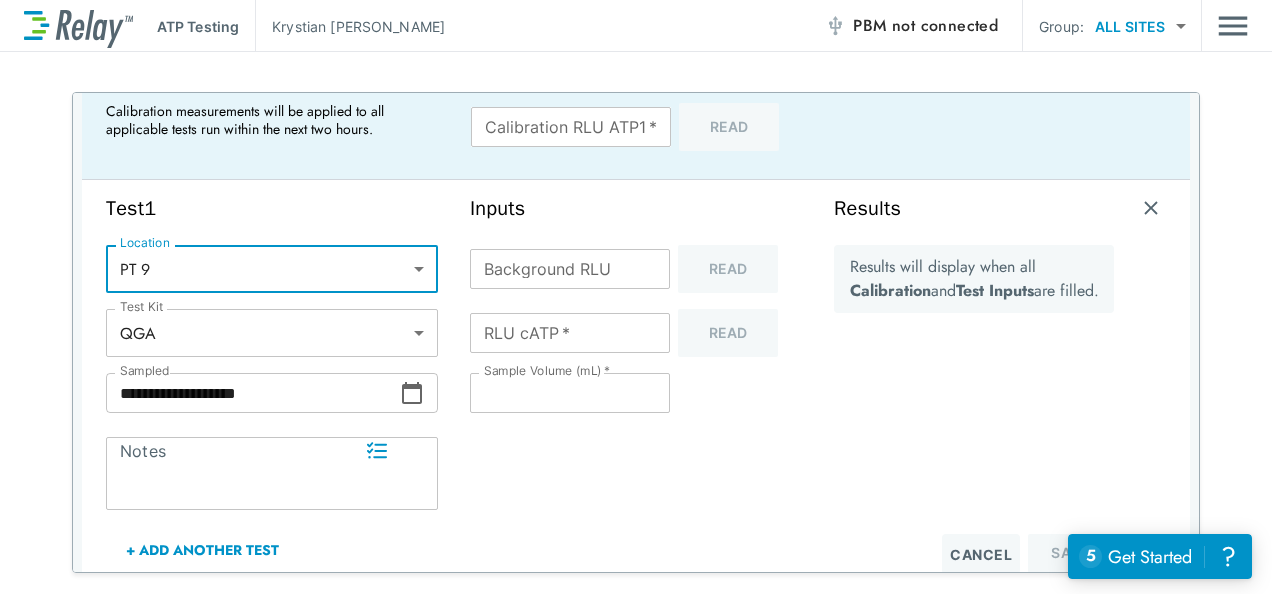 scroll, scrollTop: 0, scrollLeft: 0, axis: both 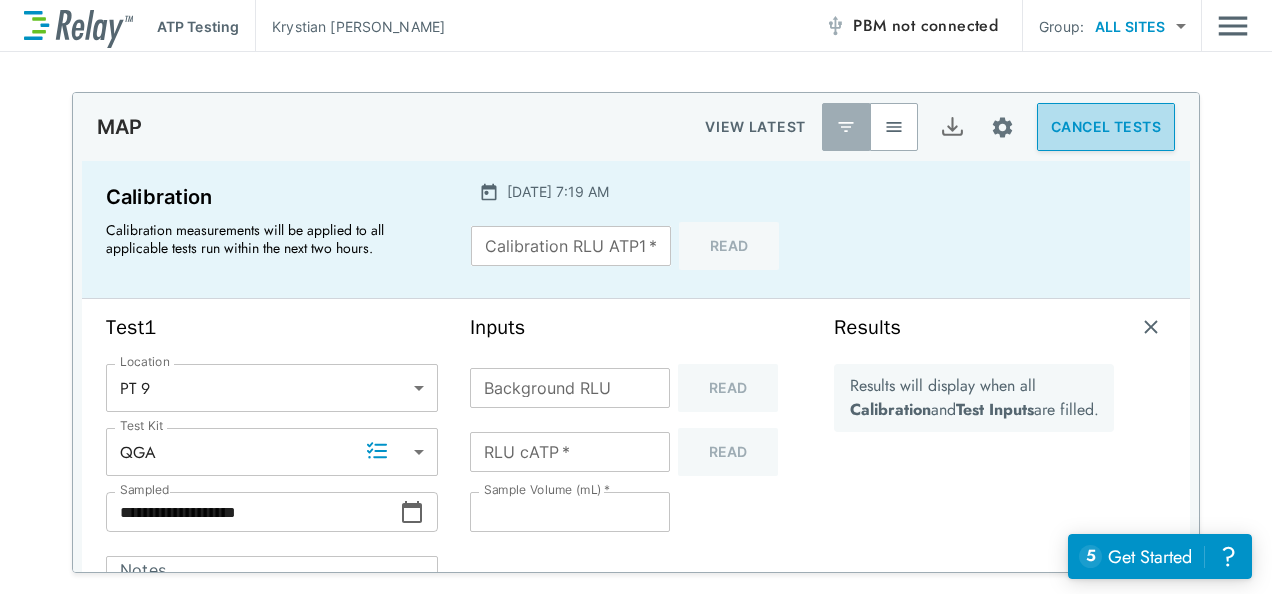 click on "CANCEL TESTS" at bounding box center (1106, 127) 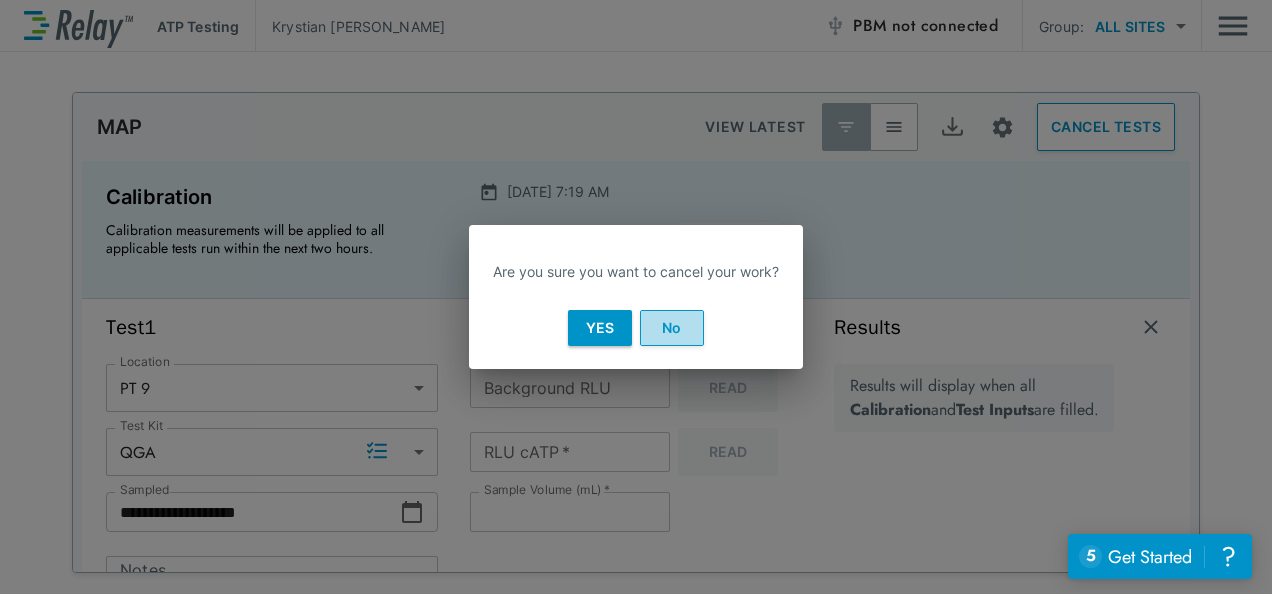 click on "No" at bounding box center [672, 328] 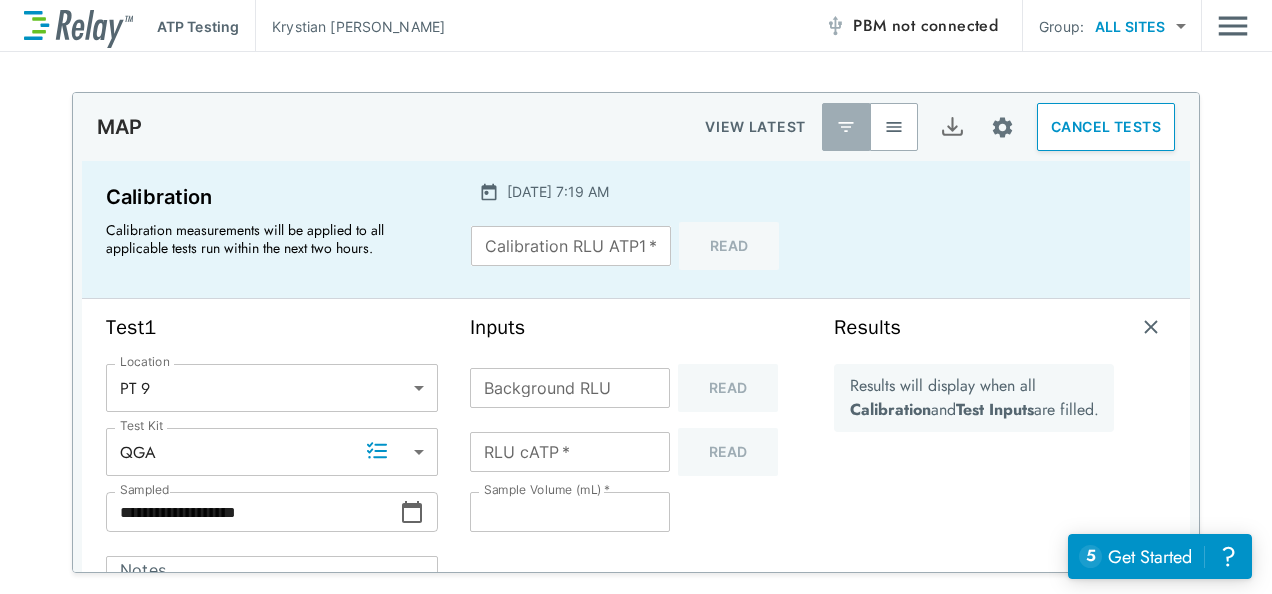 click at bounding box center (835, 26) 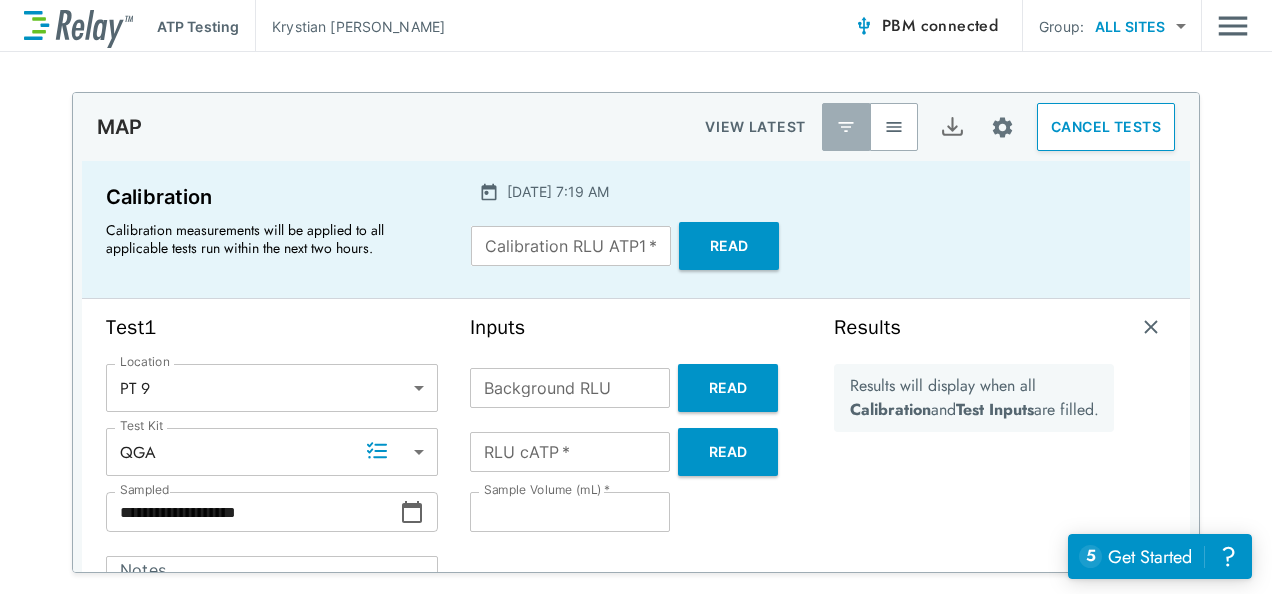 click on "Read" at bounding box center [729, 246] 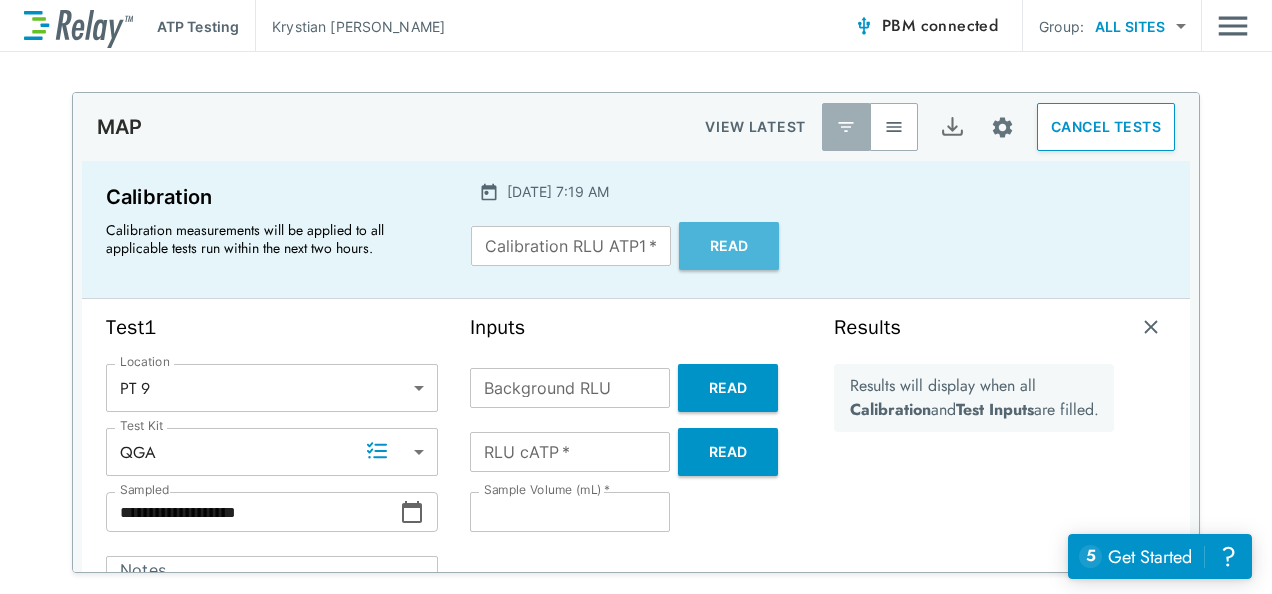 click on "Read" at bounding box center (729, 246) 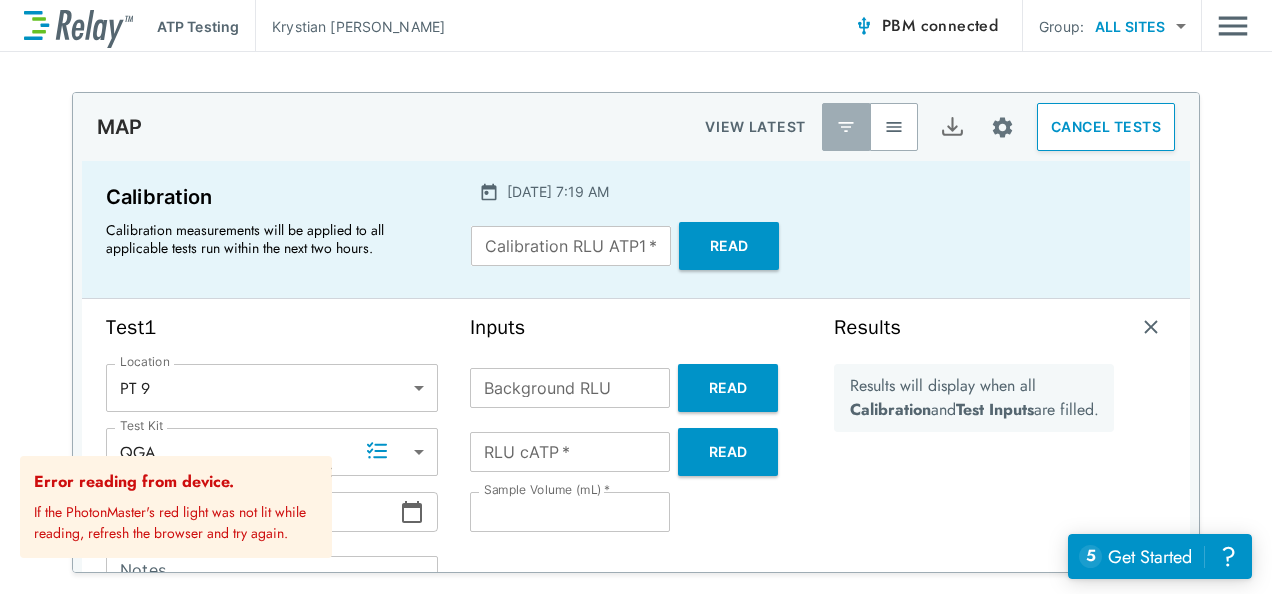 click on "Calibration Calibration measurements will be applied to all applicable tests run within the next two hours. 2025/07/08 - 7:19 AM Calibration RLU ATP1   * Calibration RLU ATP1   * Read" at bounding box center [636, 230] 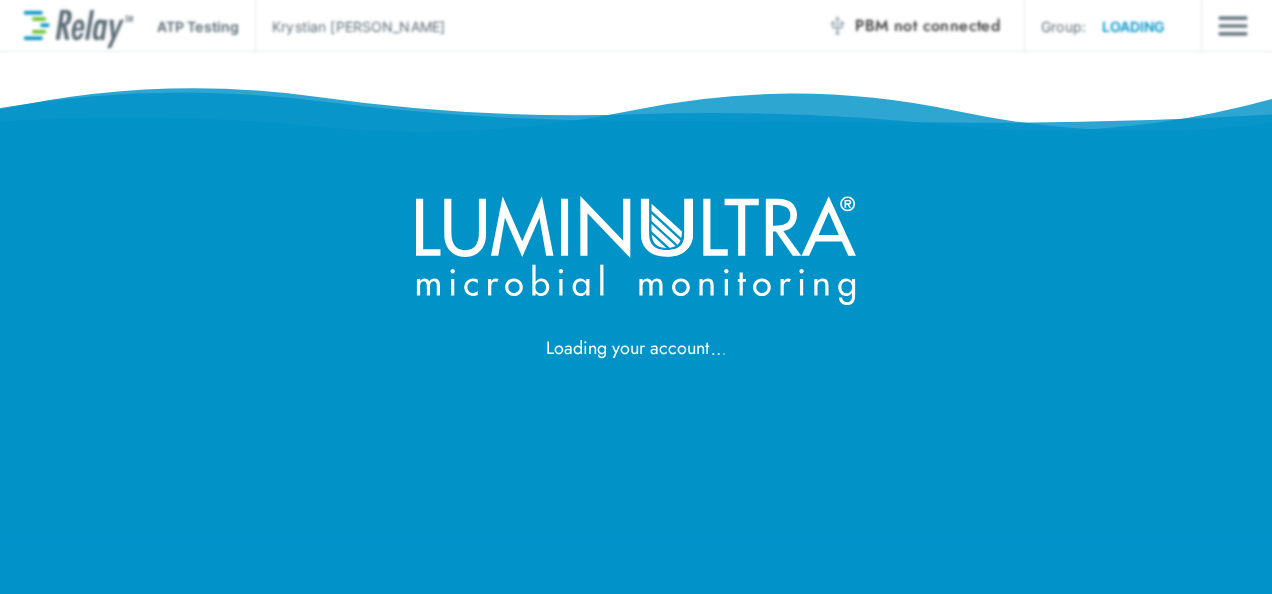 scroll, scrollTop: 0, scrollLeft: 0, axis: both 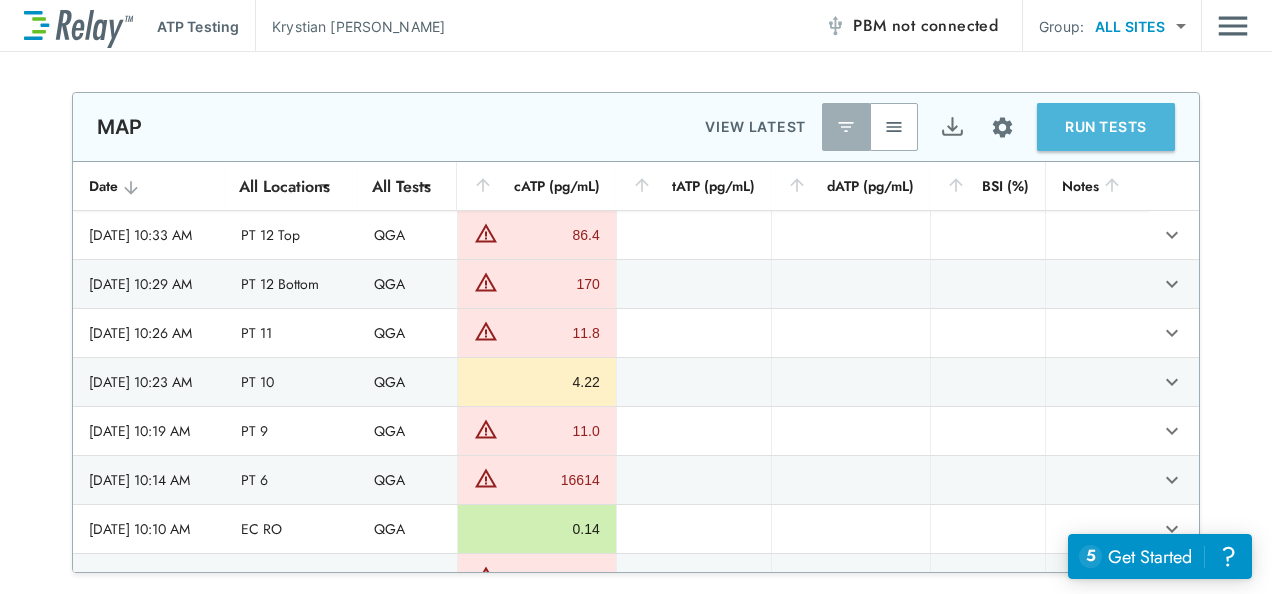 click on "RUN TESTS" at bounding box center (1106, 127) 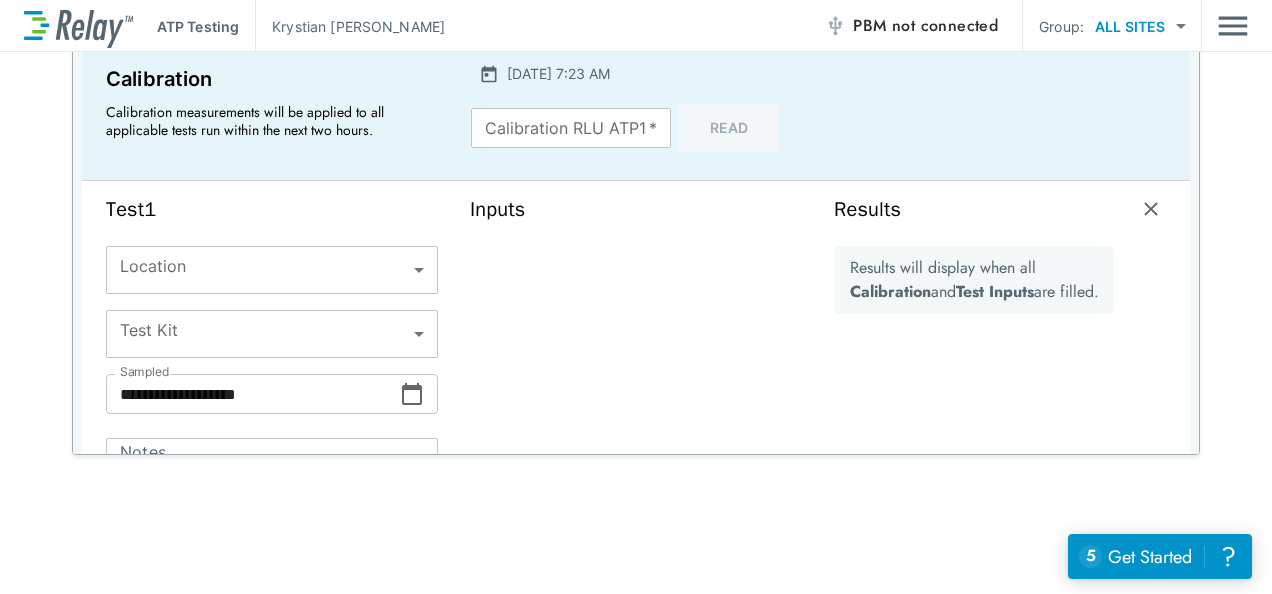 scroll, scrollTop: 0, scrollLeft: 0, axis: both 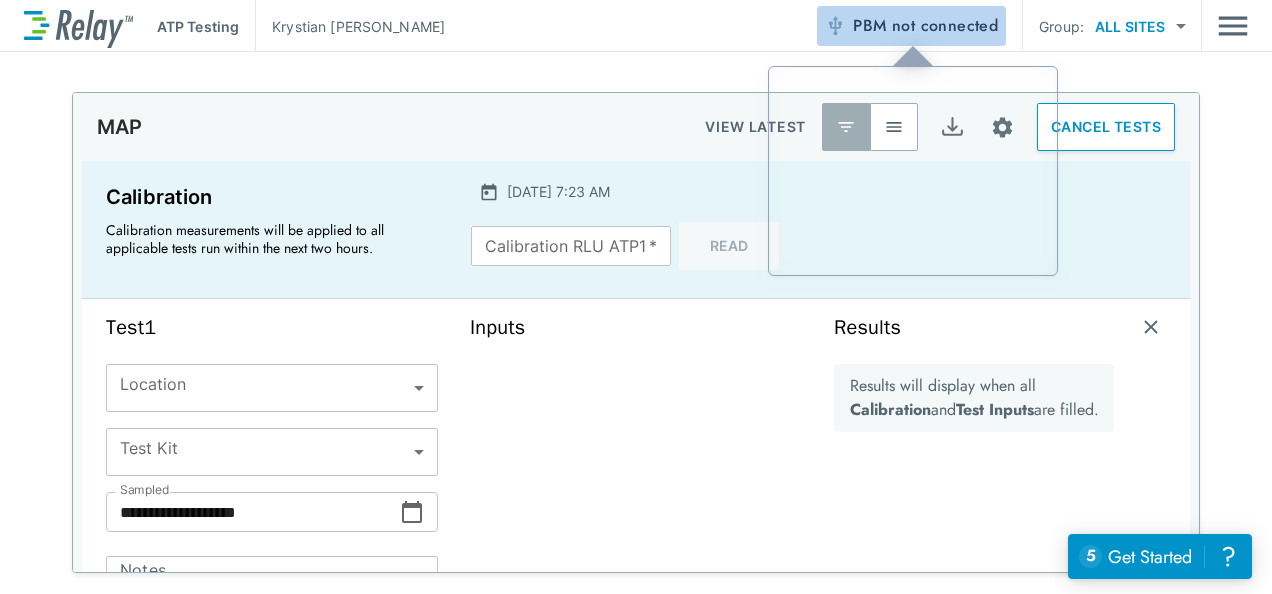 click on "PBM   not connected" at bounding box center (911, 26) 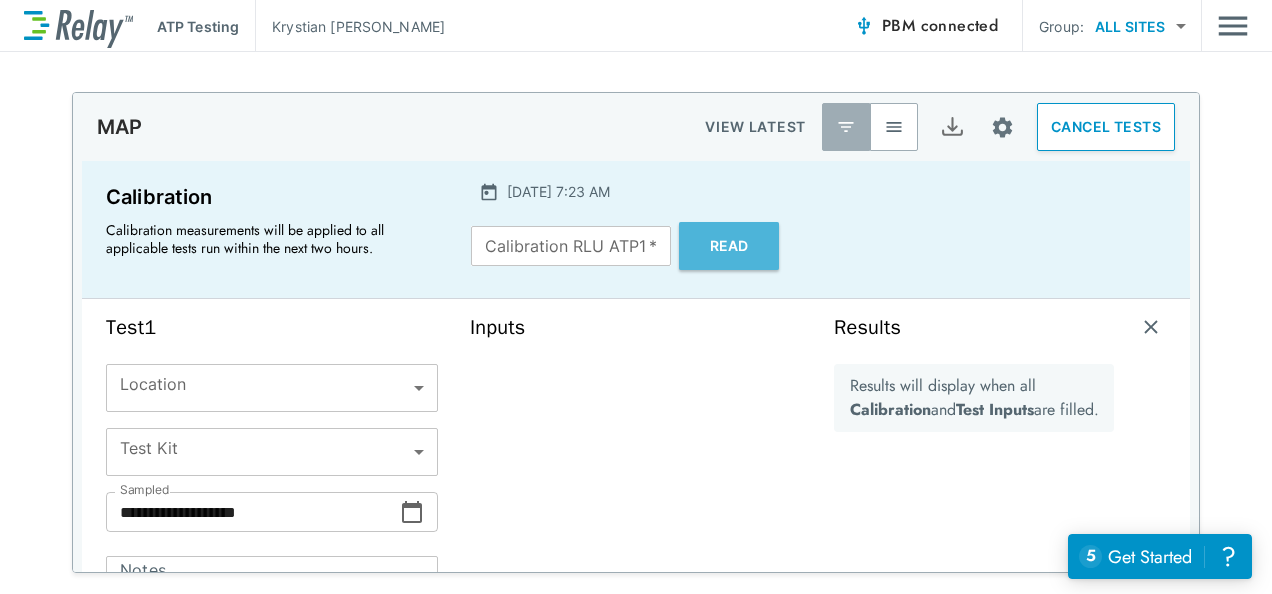 click on "Read" at bounding box center (729, 246) 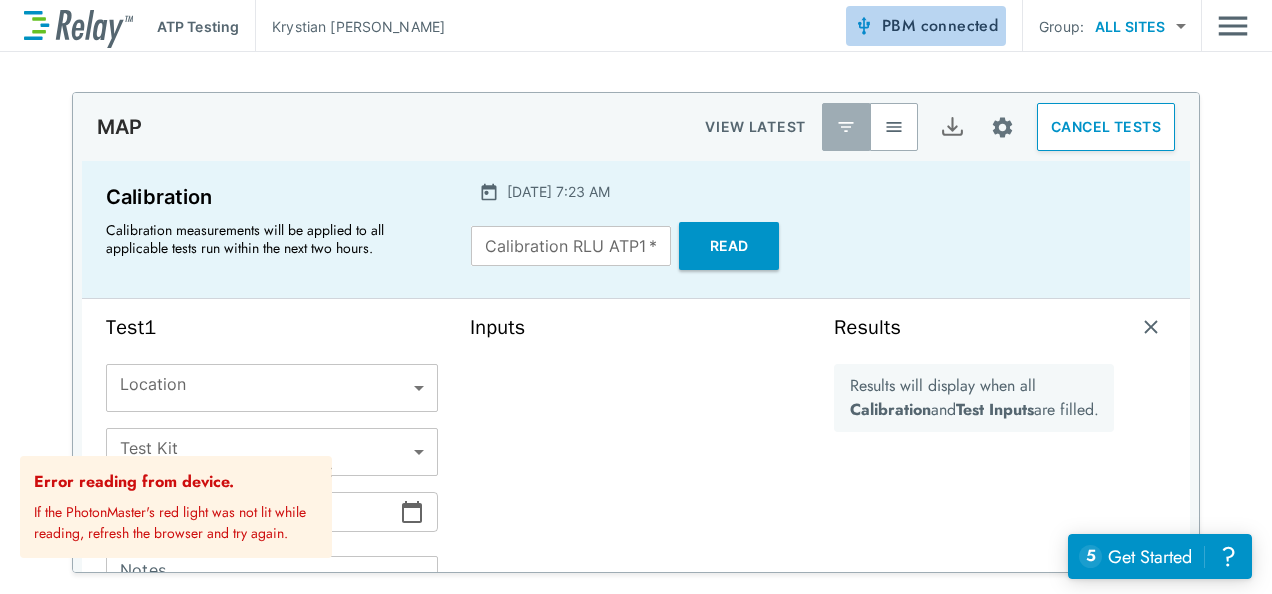 click on "connected" at bounding box center (960, 25) 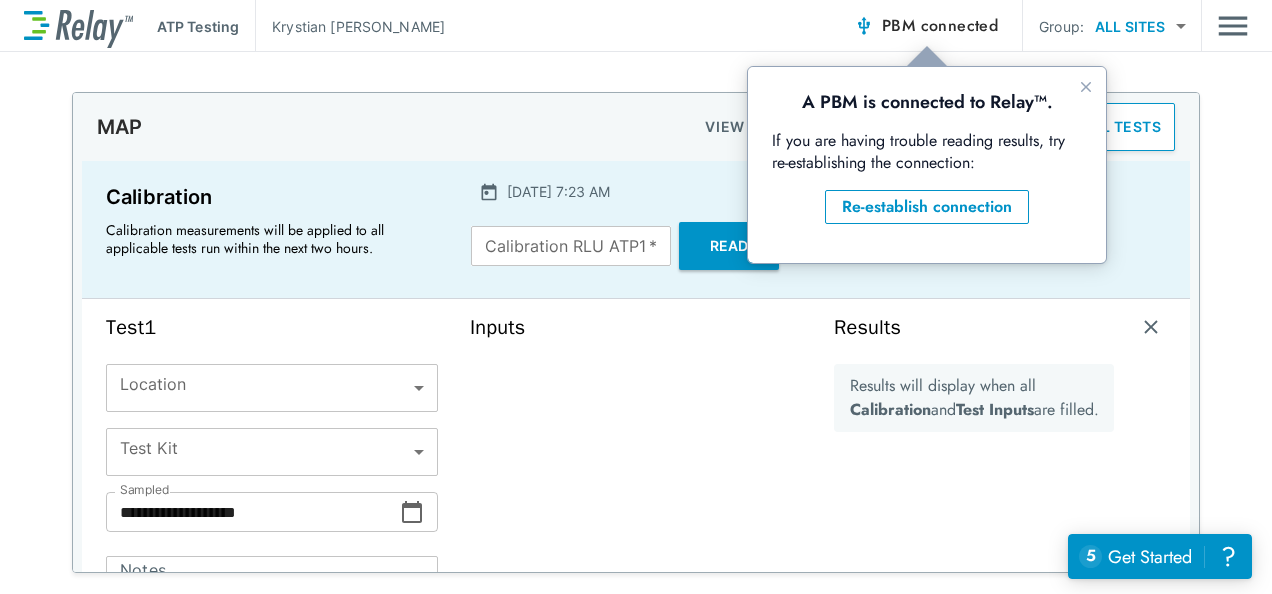 scroll, scrollTop: 0, scrollLeft: 0, axis: both 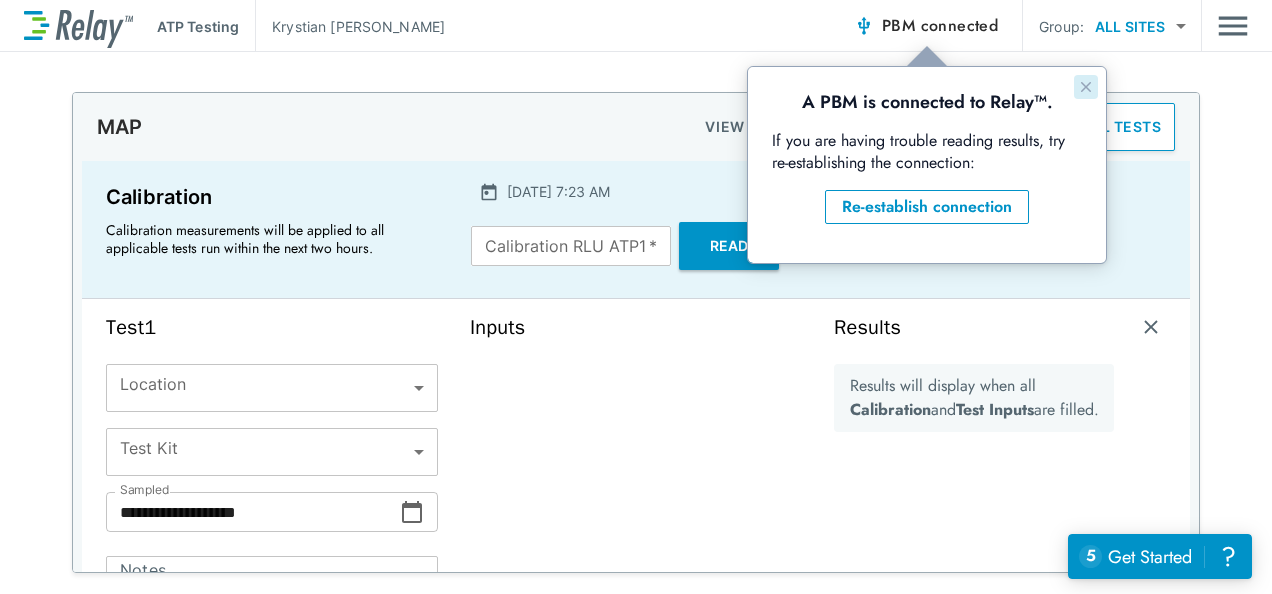 click 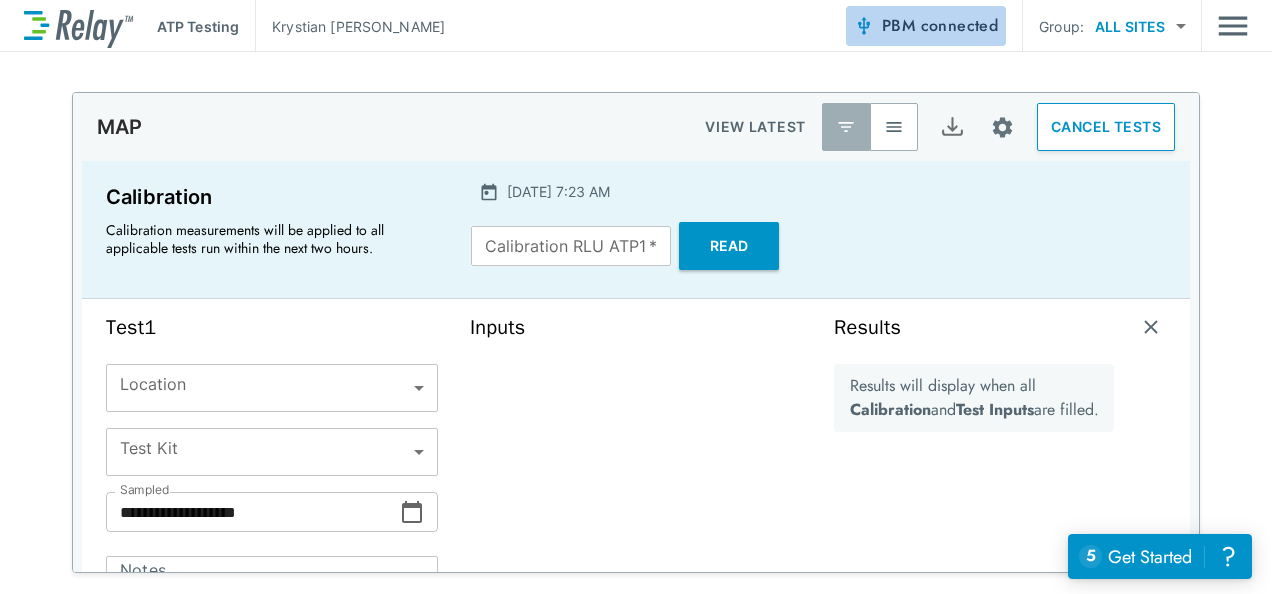 click on "connected" at bounding box center [960, 25] 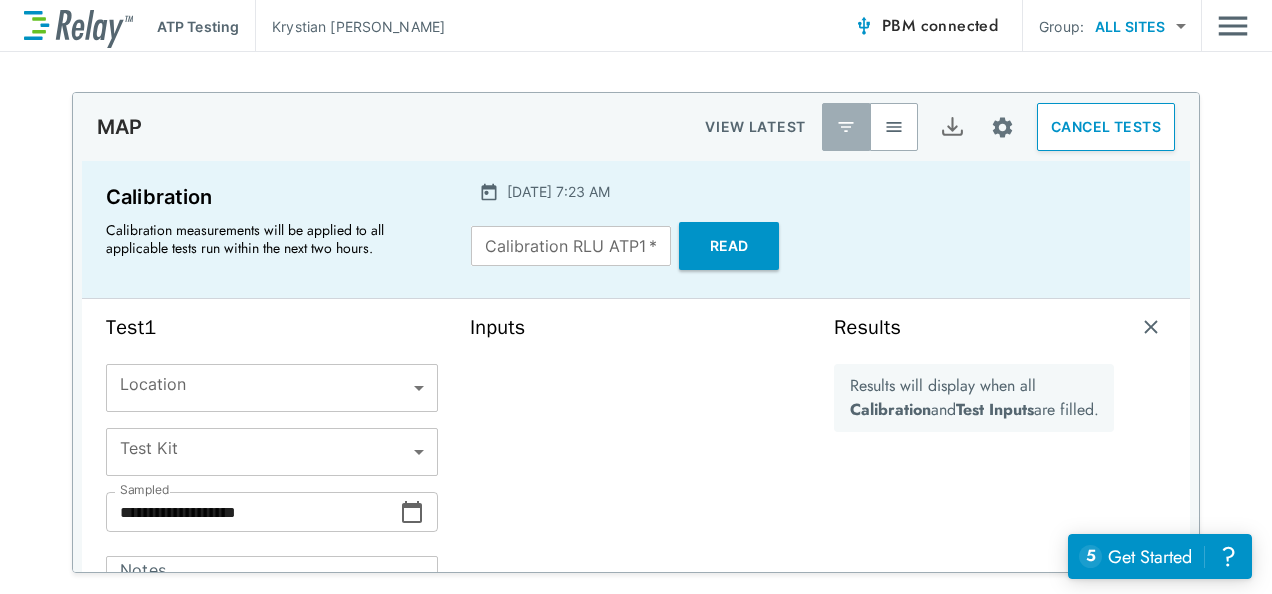 scroll, scrollTop: 0, scrollLeft: 0, axis: both 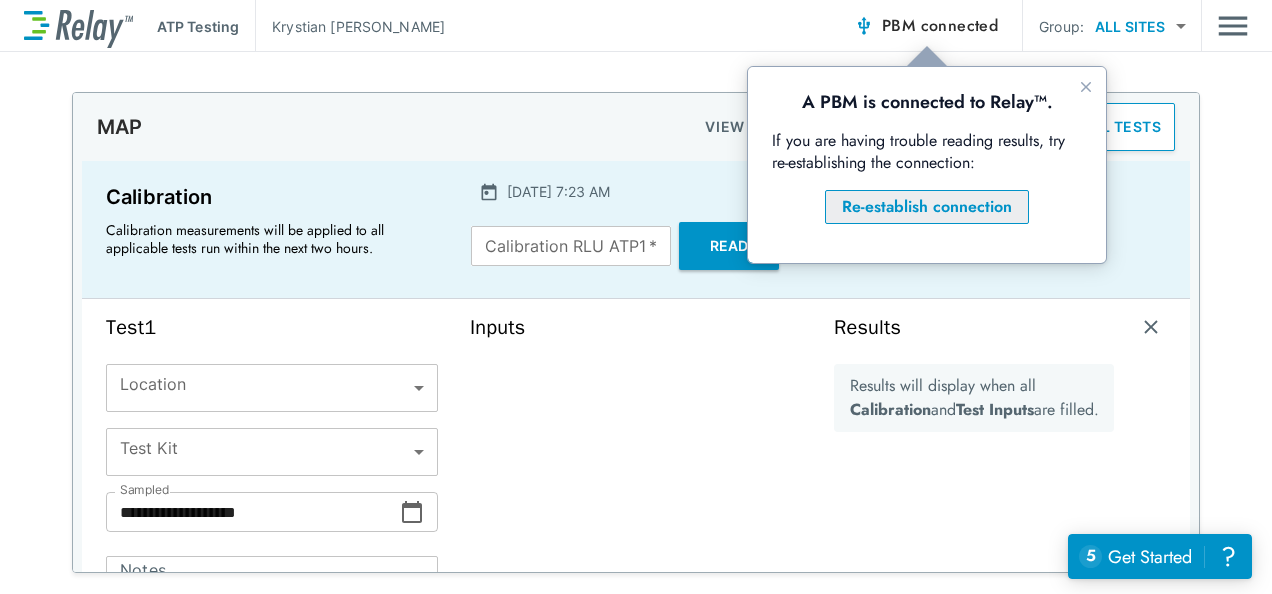click on "Re-establish connection" at bounding box center (927, 207) 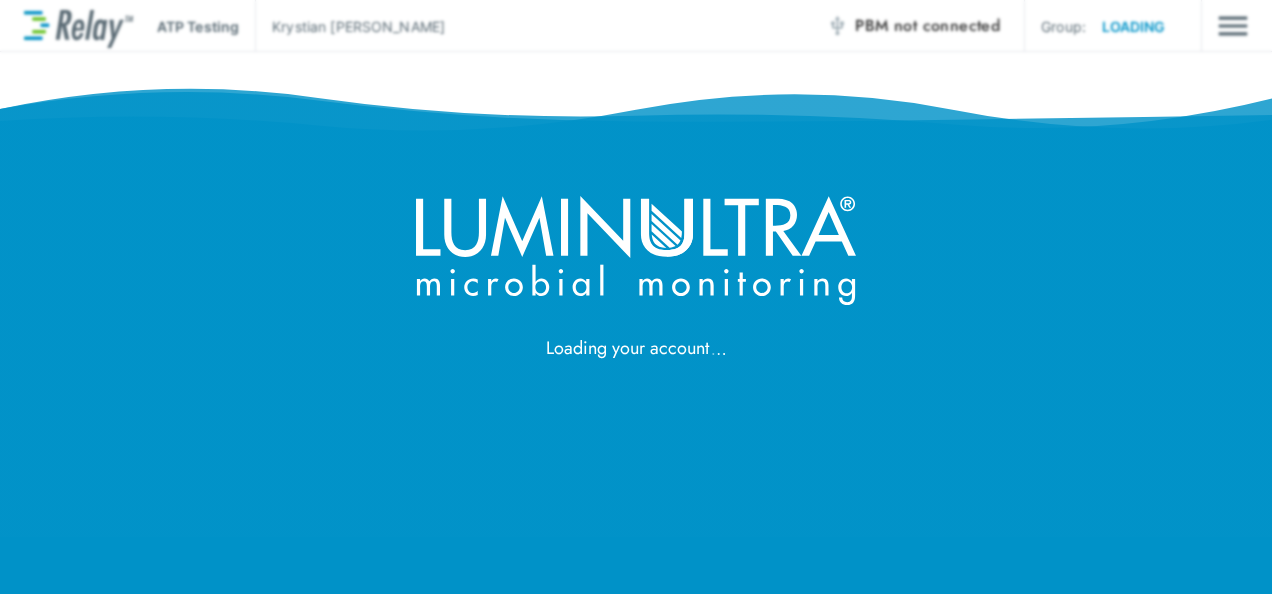 scroll, scrollTop: 0, scrollLeft: 0, axis: both 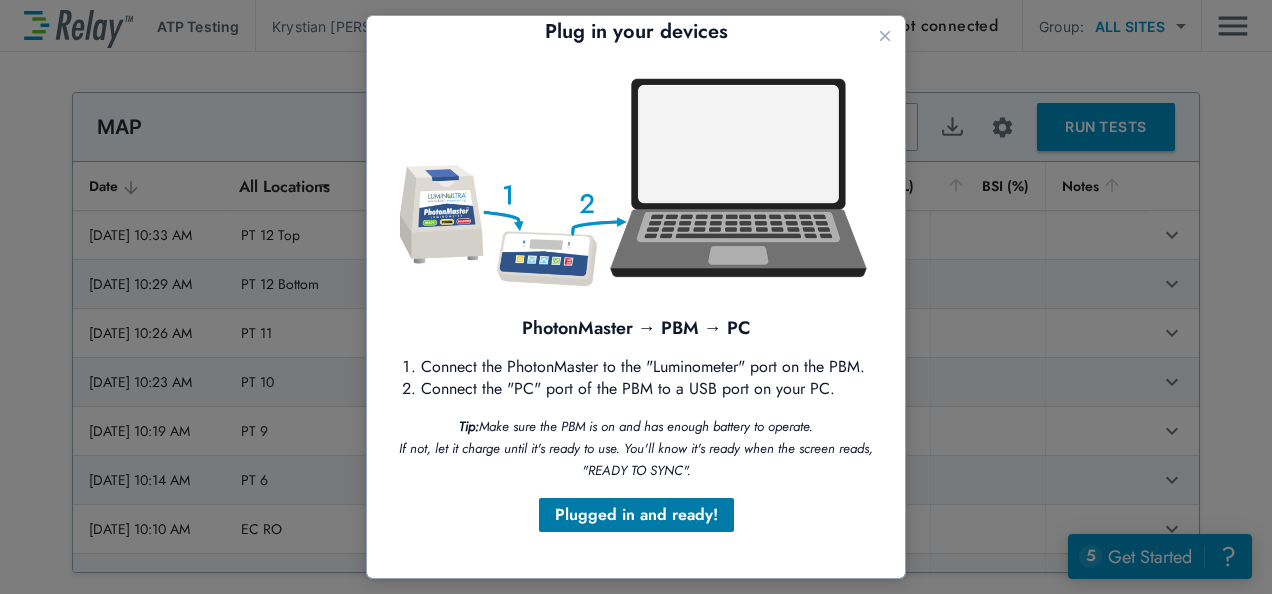 click on "Plugged in and ready!" at bounding box center (636, 515) 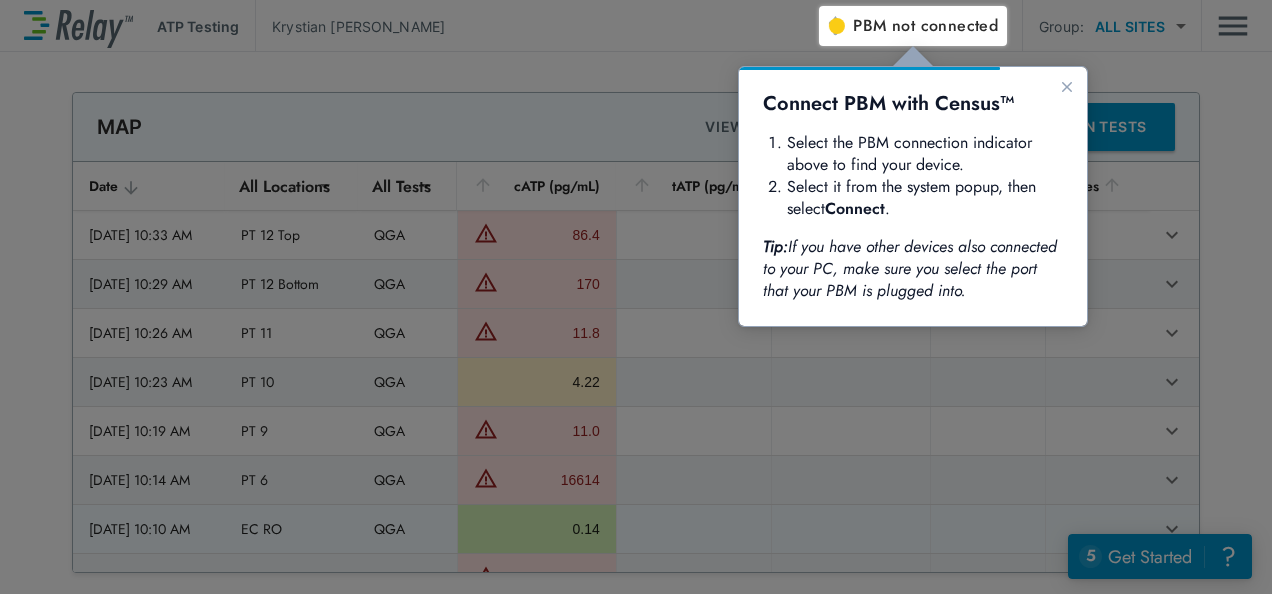 scroll, scrollTop: 0, scrollLeft: 0, axis: both 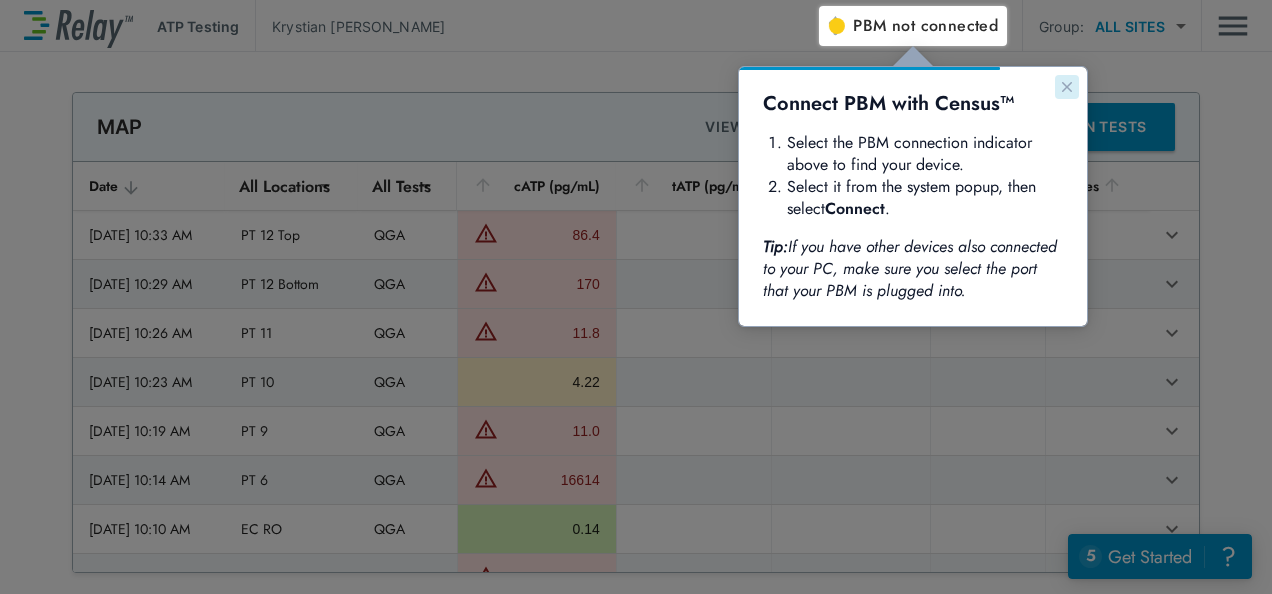 click 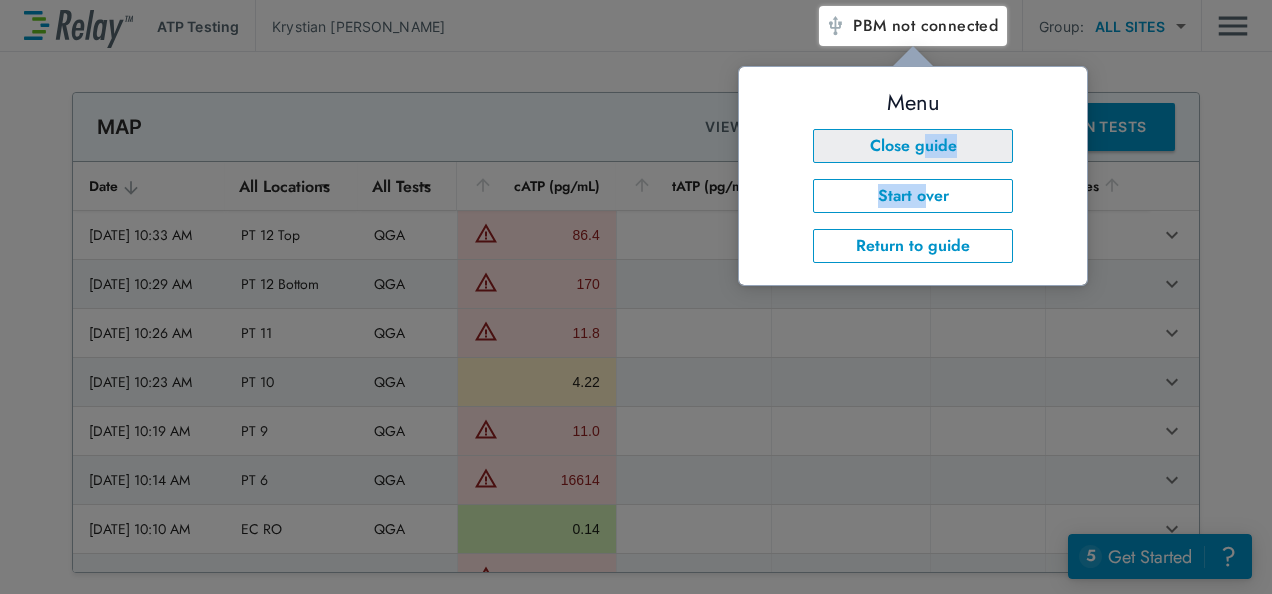 drag, startPoint x: 923, startPoint y: 165, endPoint x: 928, endPoint y: 150, distance: 15.811388 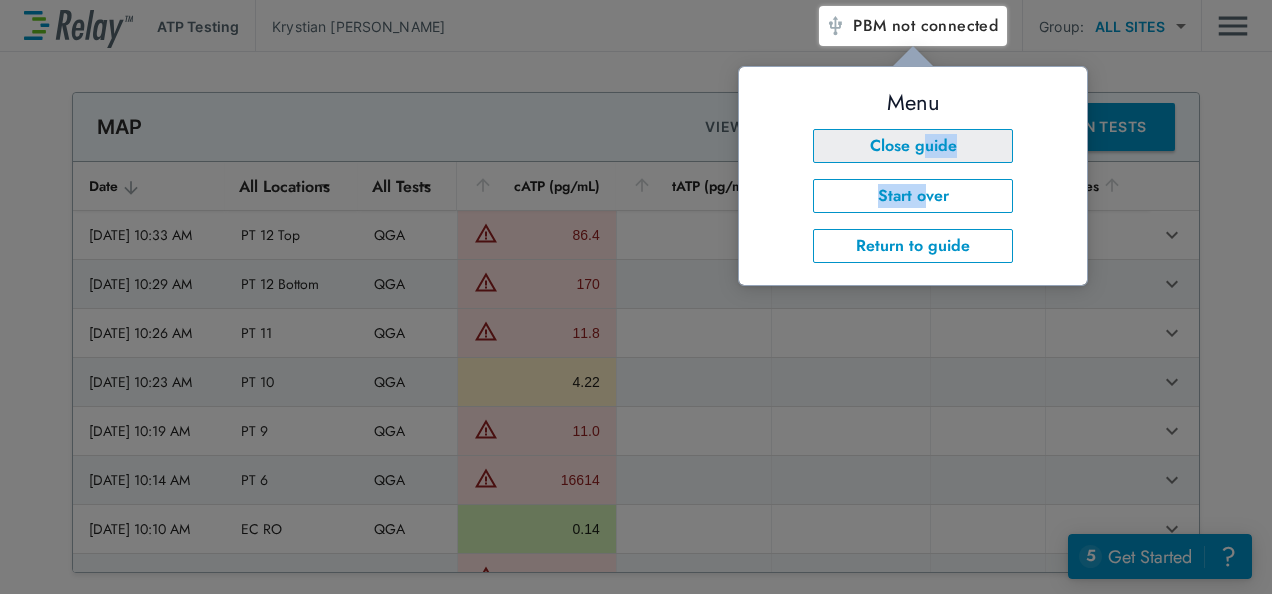 click on "Close guide" at bounding box center [913, 146] 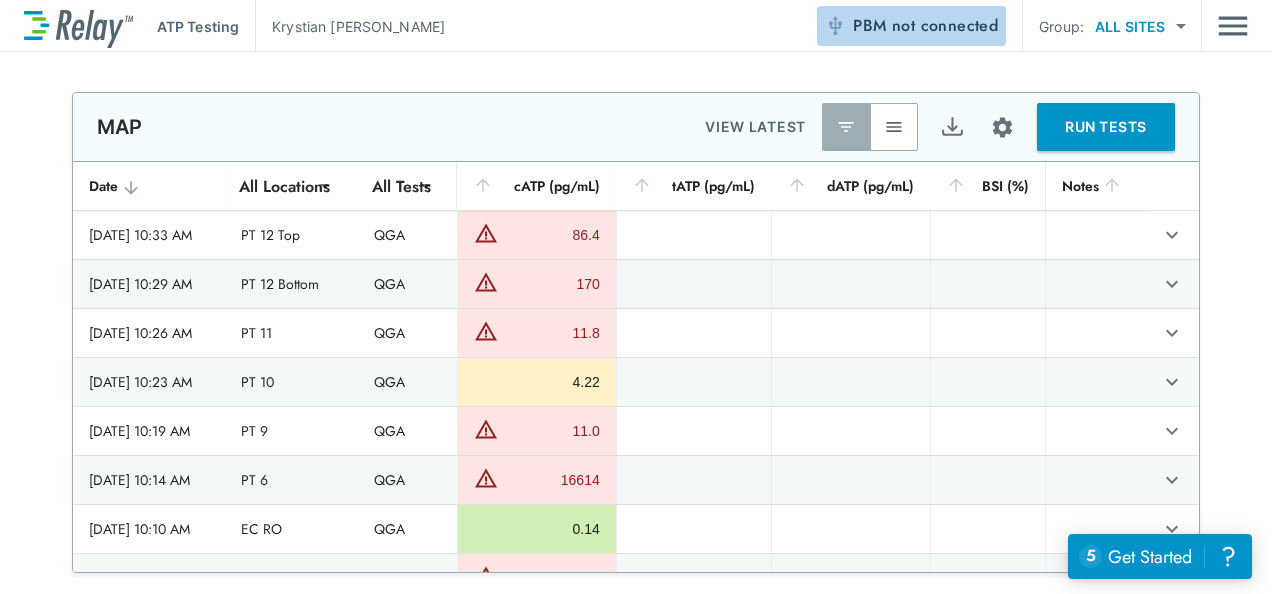 click on "not connected" at bounding box center [945, 25] 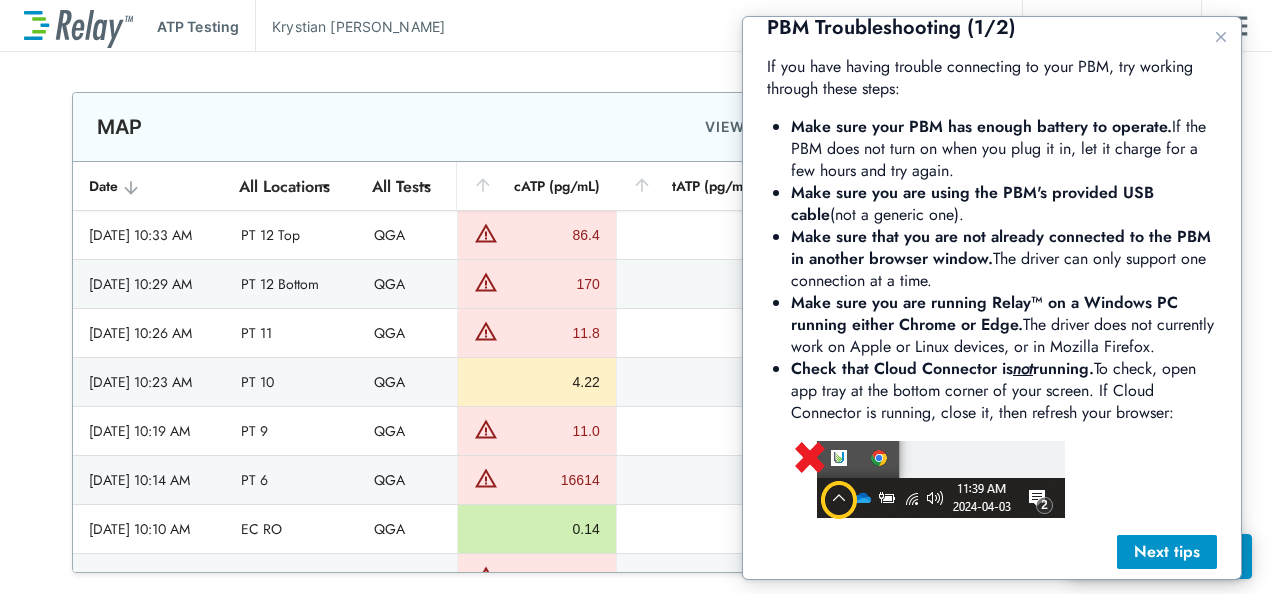 scroll, scrollTop: 60, scrollLeft: 0, axis: vertical 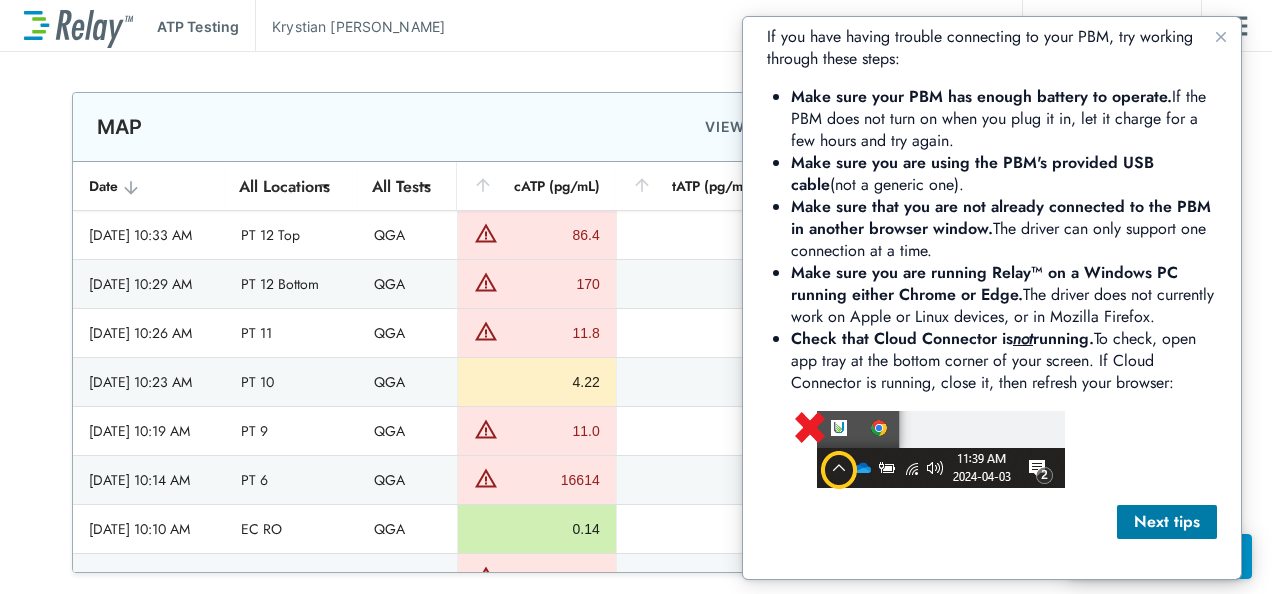click on "Next tips" at bounding box center (1167, 522) 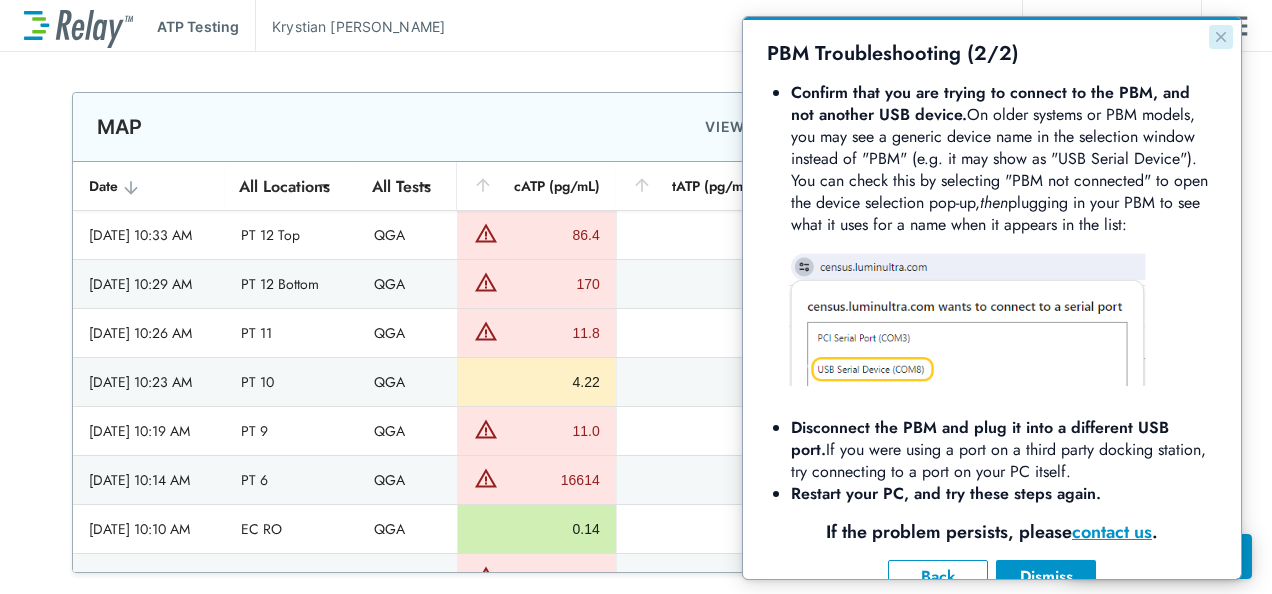 click 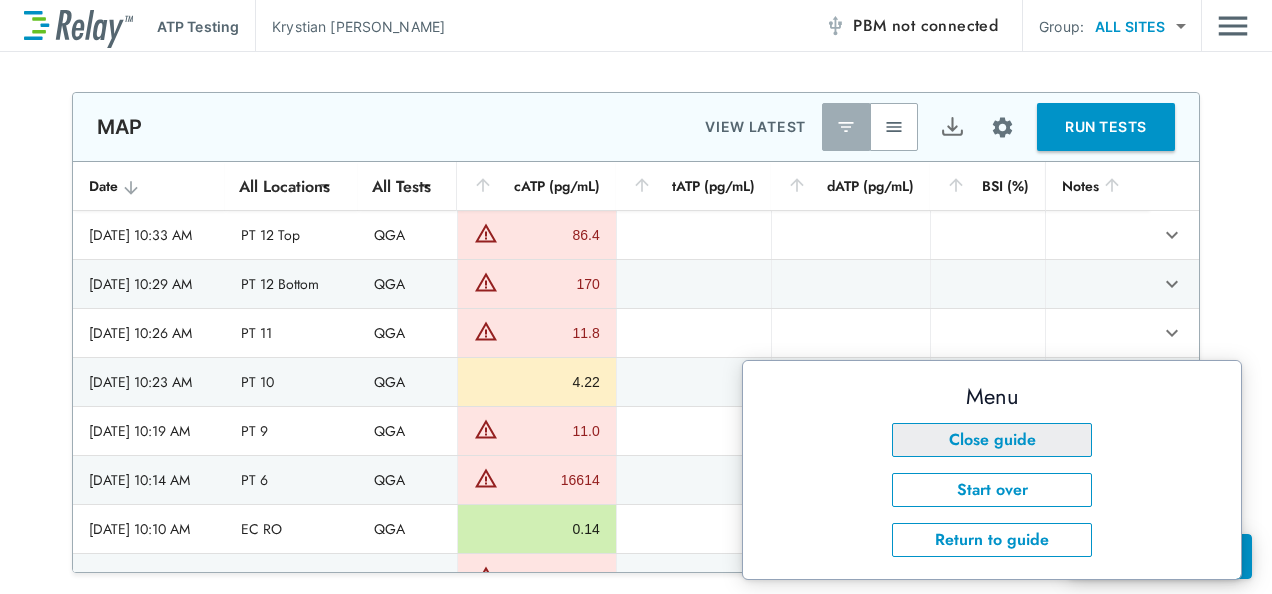 click on "Close guide" at bounding box center [992, 440] 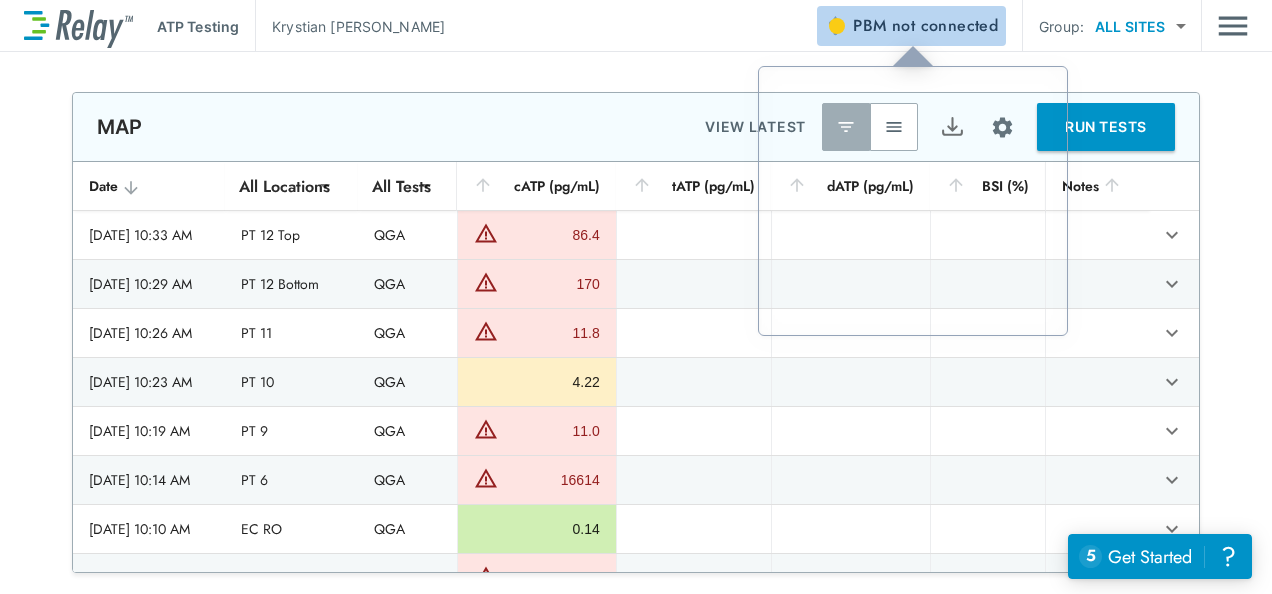 click on "not connected" at bounding box center (945, 25) 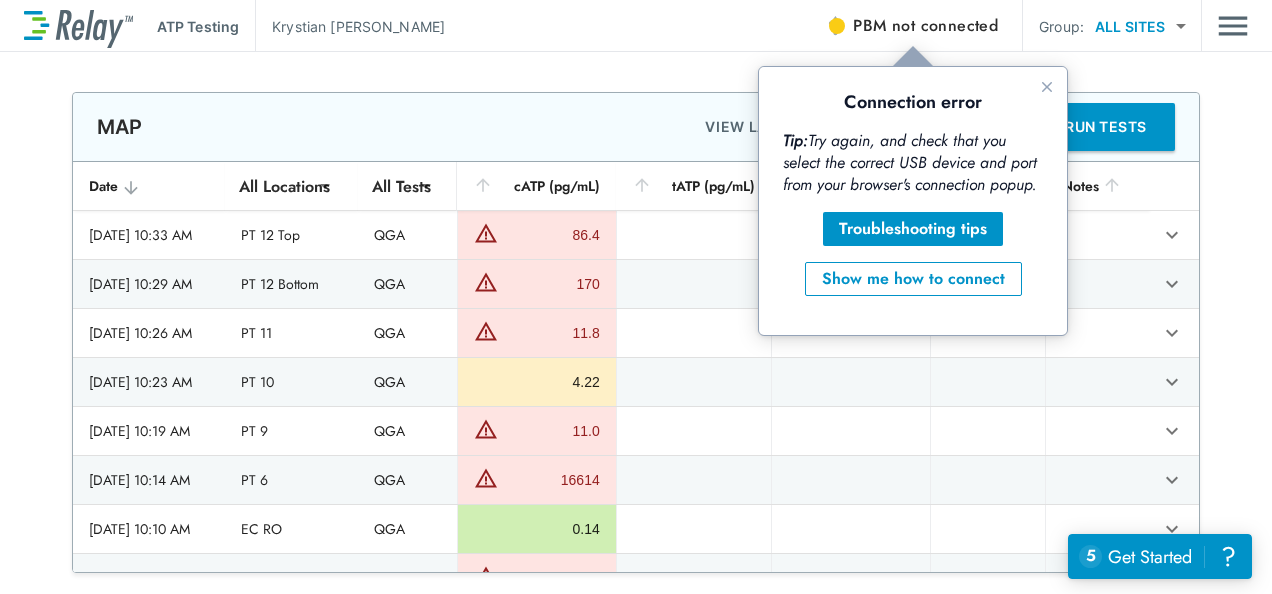 scroll, scrollTop: 0, scrollLeft: 0, axis: both 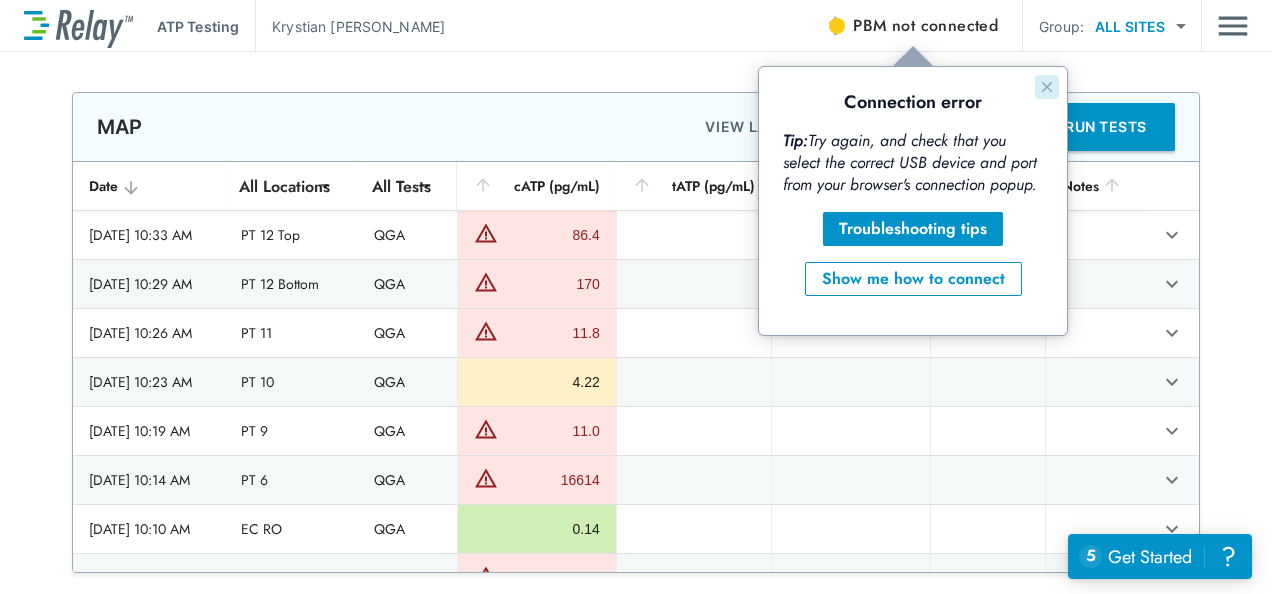 click at bounding box center [1047, 87] 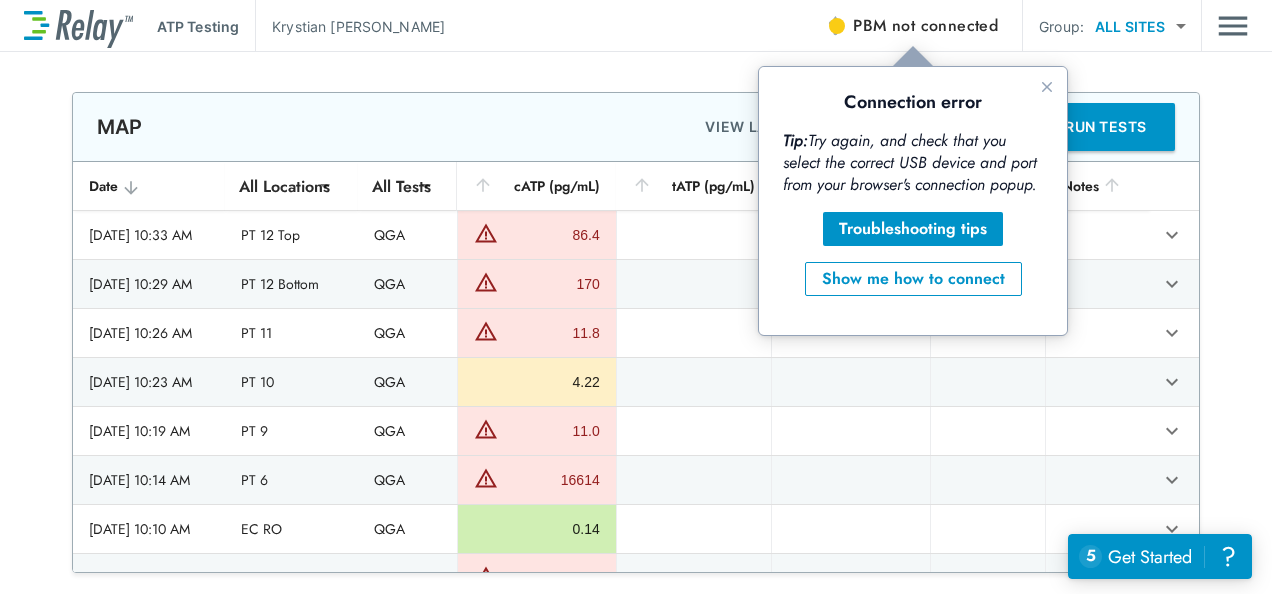 scroll, scrollTop: 0, scrollLeft: 0, axis: both 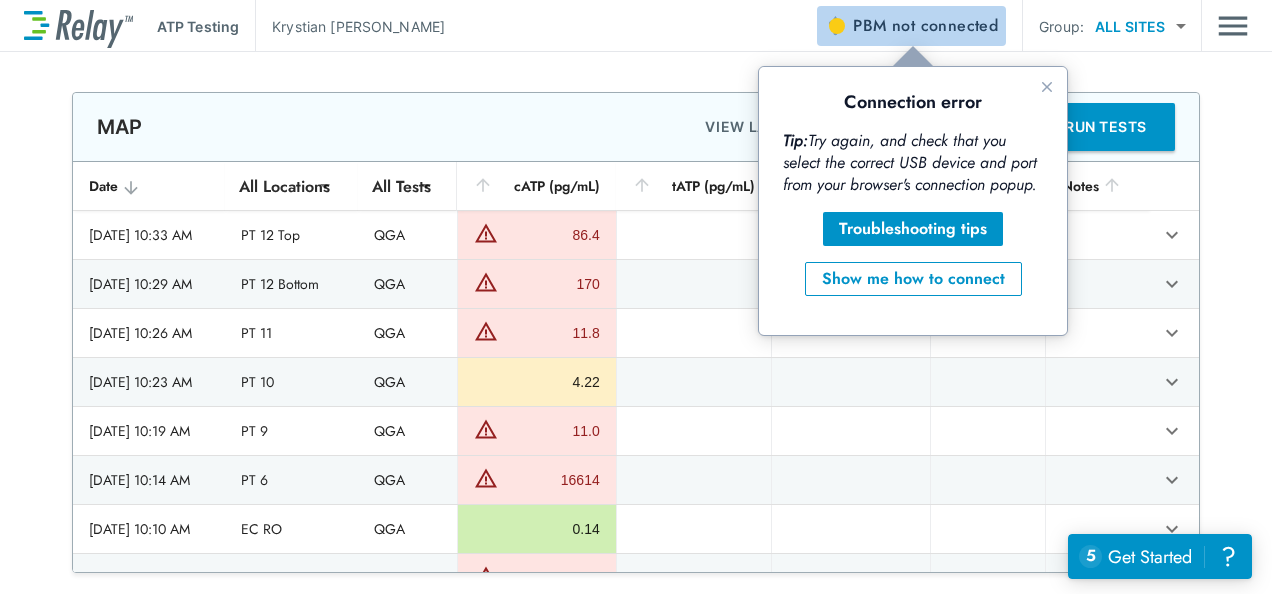 click on "PBM   not connected" at bounding box center [911, 26] 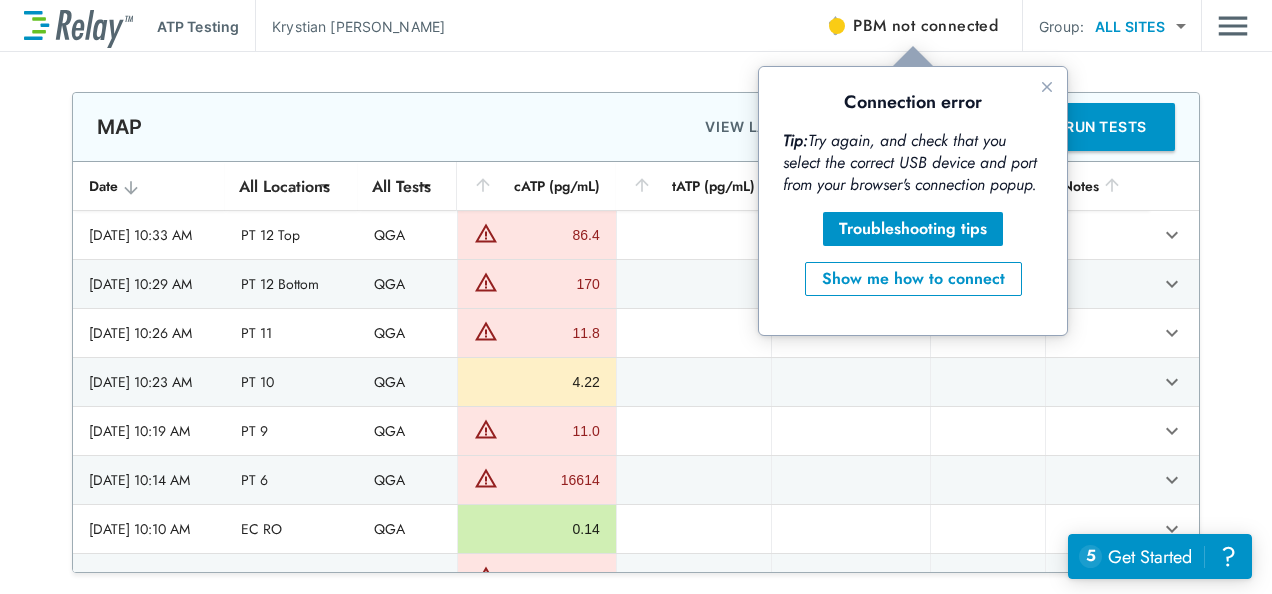 scroll, scrollTop: 0, scrollLeft: 0, axis: both 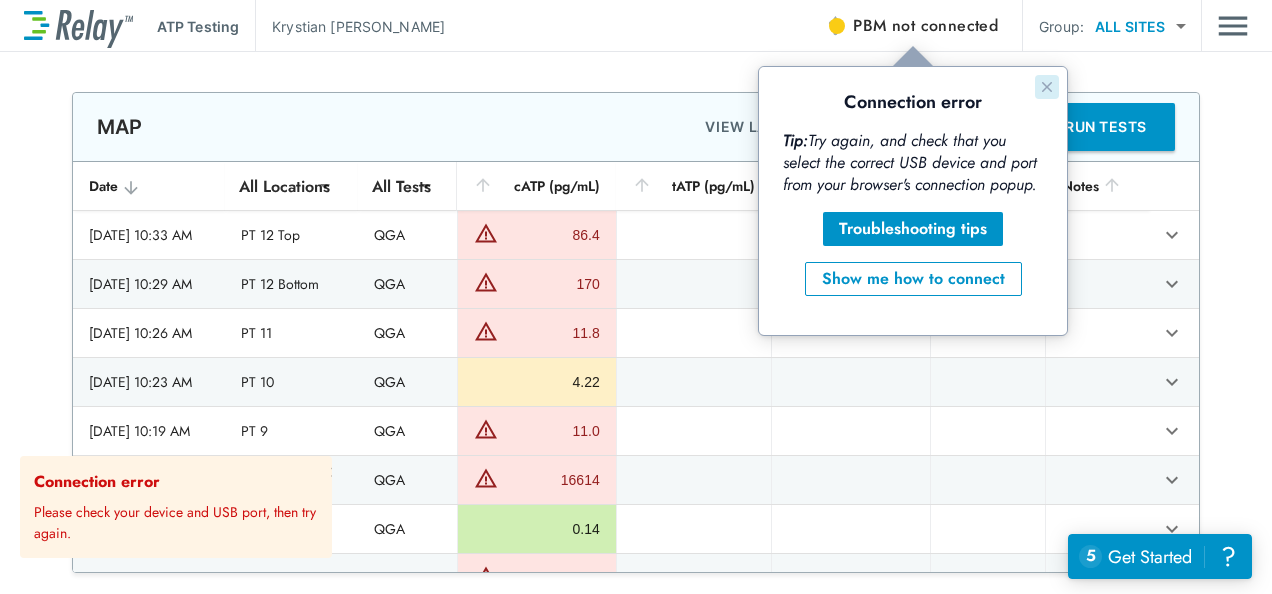 click 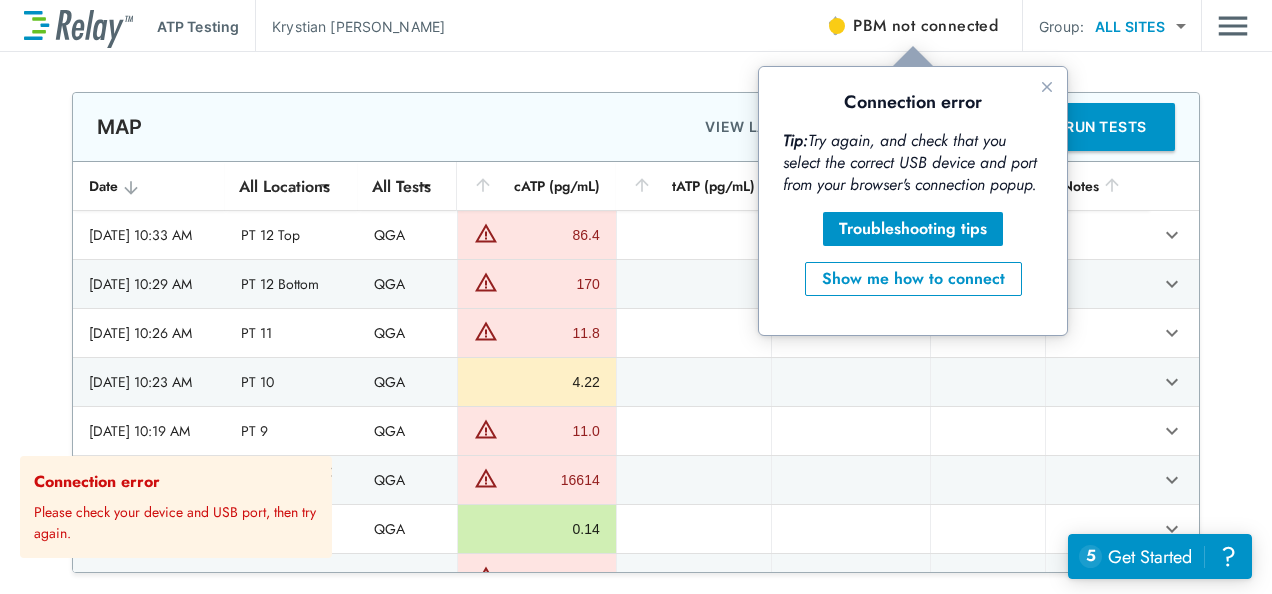 scroll, scrollTop: 0, scrollLeft: 0, axis: both 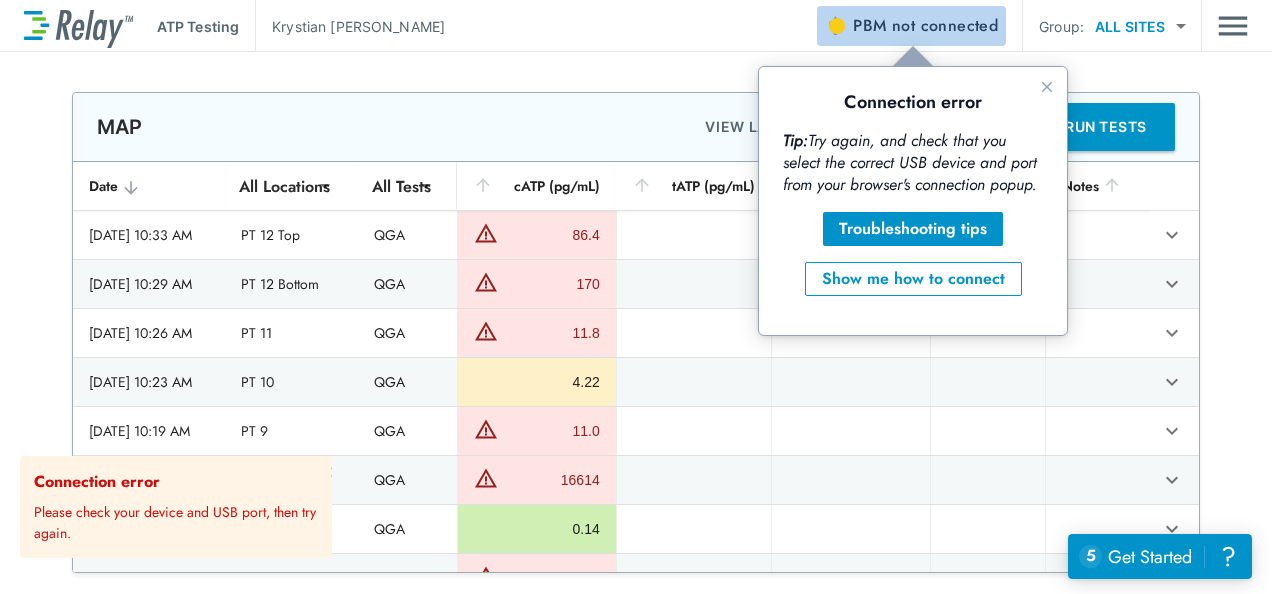 click on "not connected" at bounding box center (945, 25) 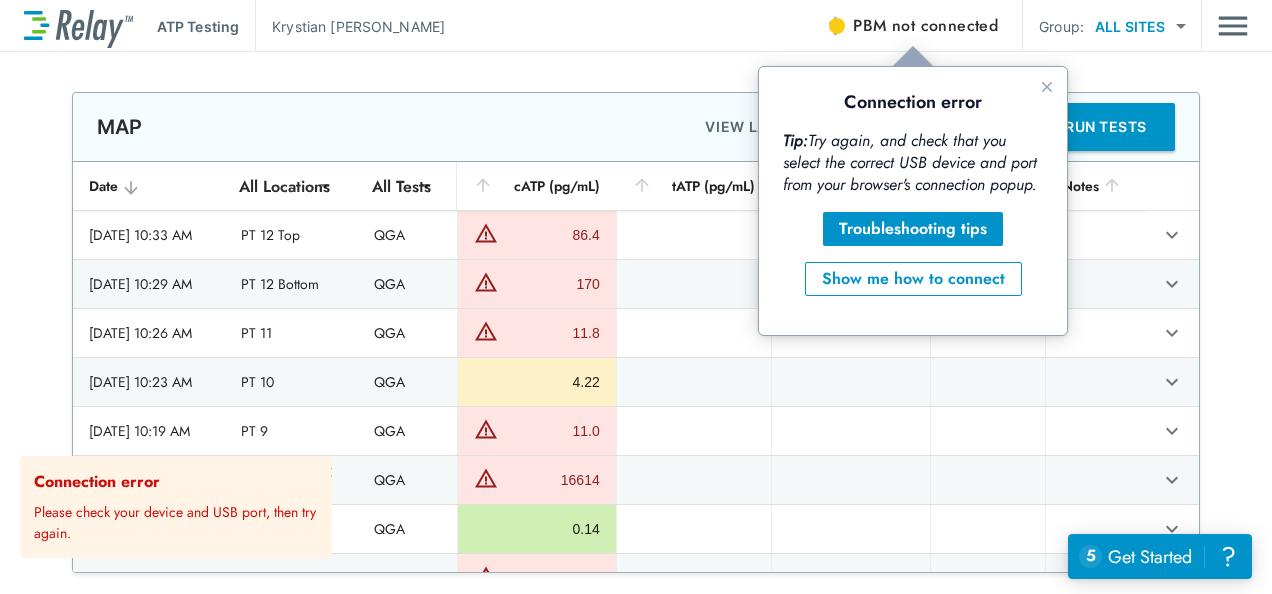 scroll, scrollTop: 0, scrollLeft: 0, axis: both 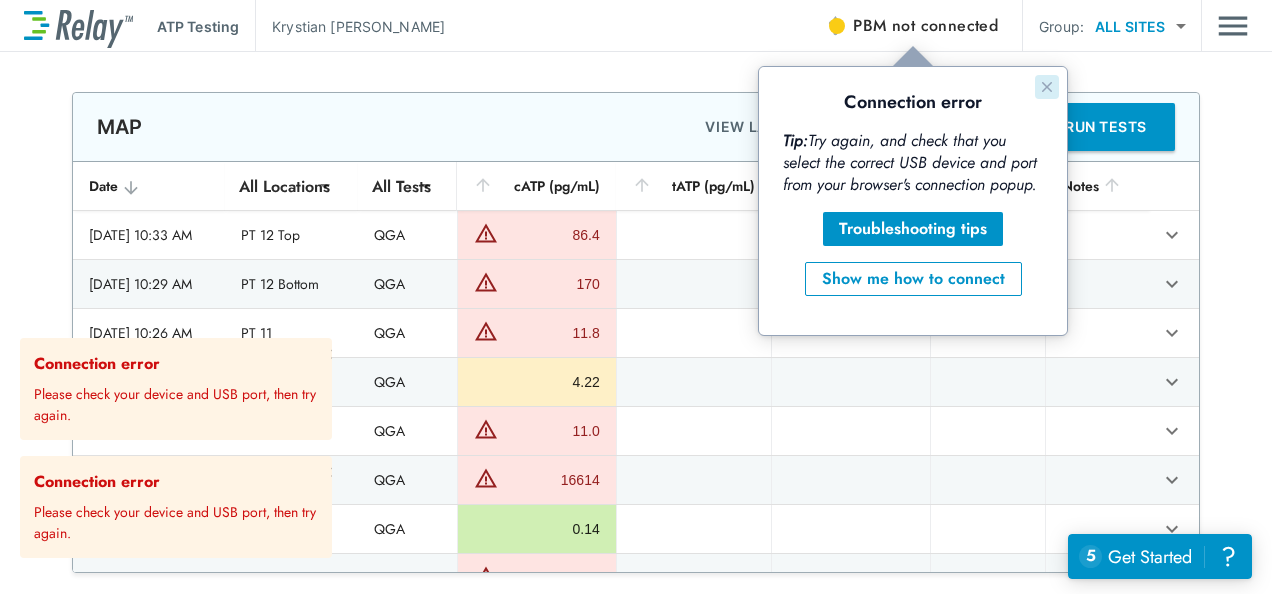 click 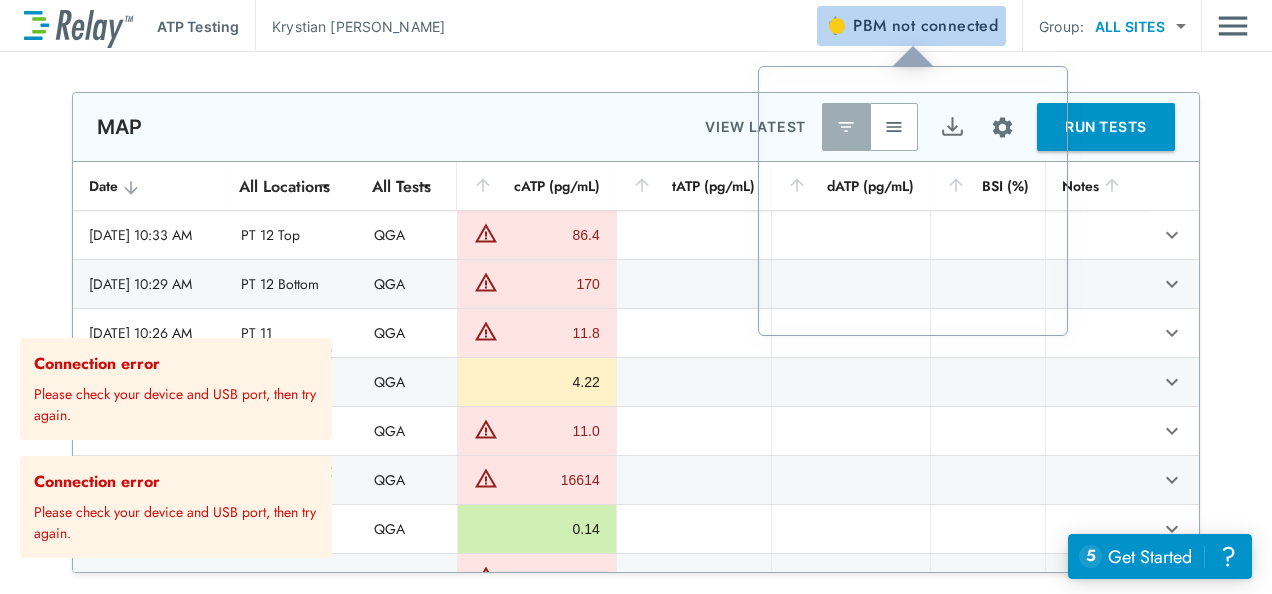 click on "not connected" at bounding box center [945, 25] 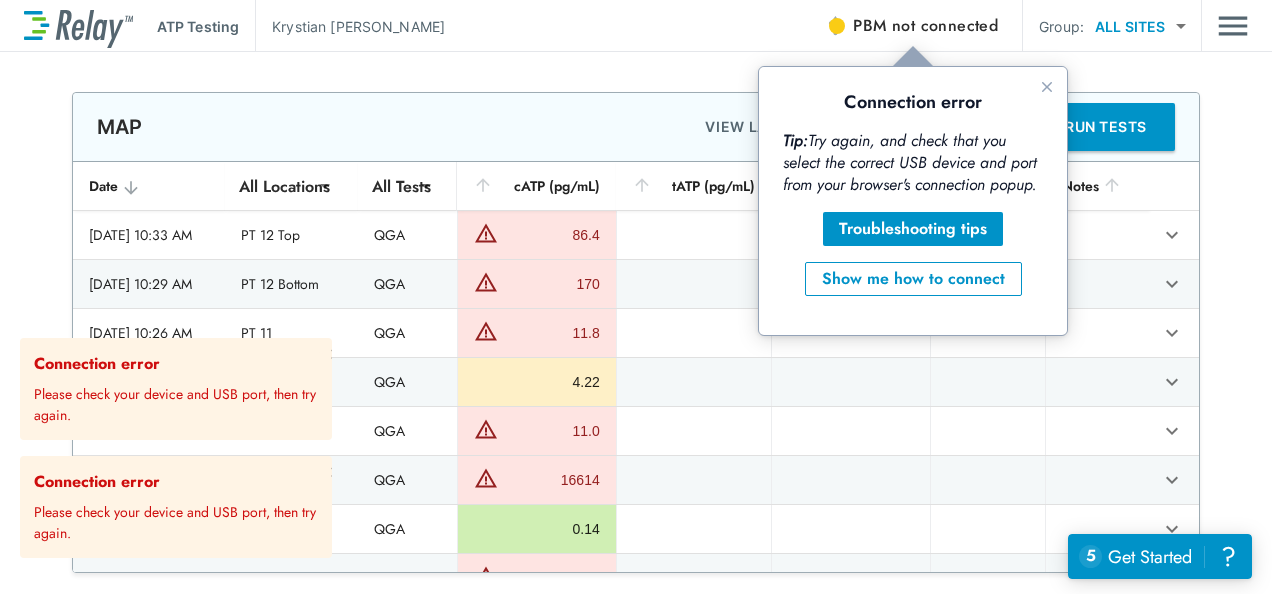 scroll, scrollTop: 0, scrollLeft: 0, axis: both 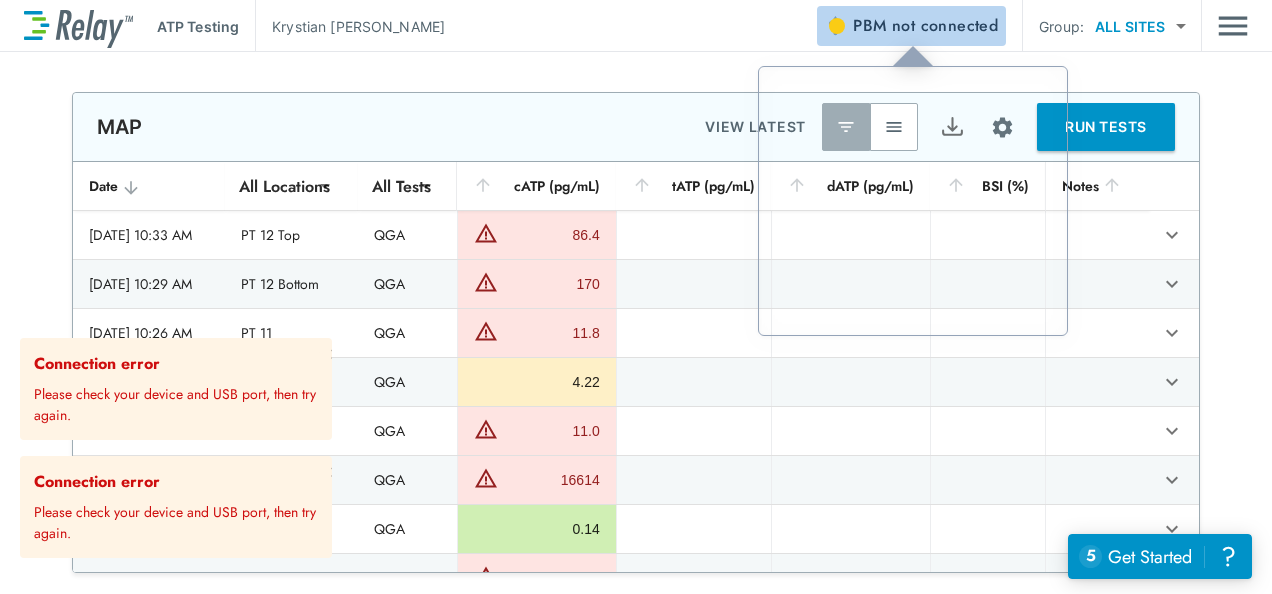 click on "PBM   not connected" at bounding box center (925, 26) 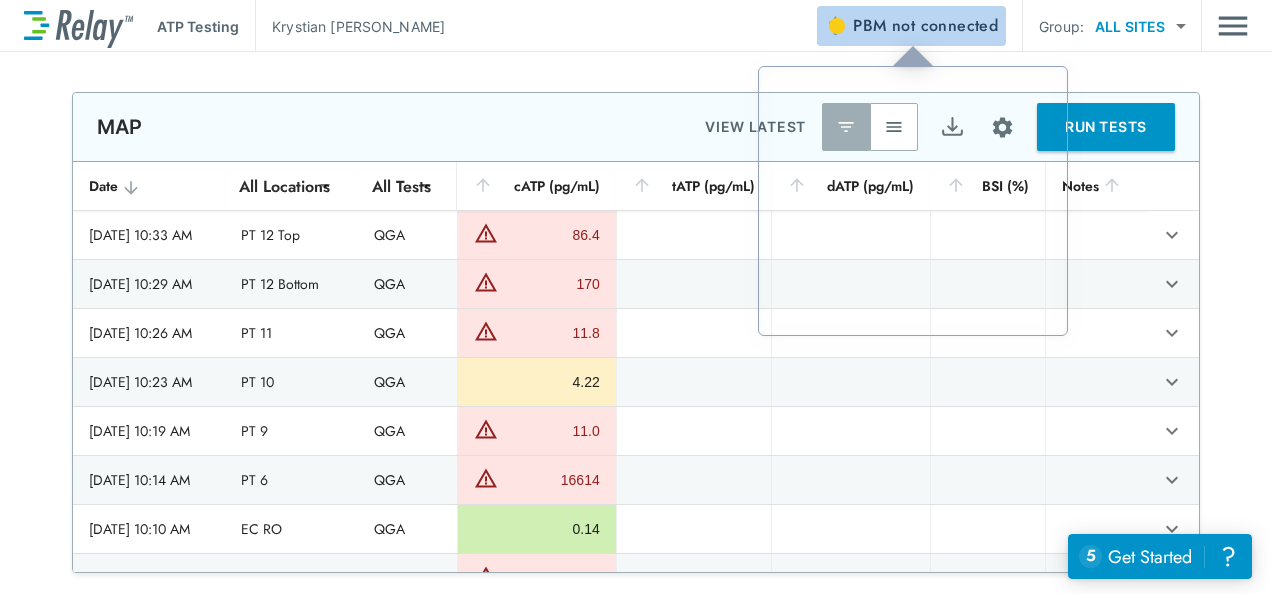 click on "not connected" at bounding box center [945, 25] 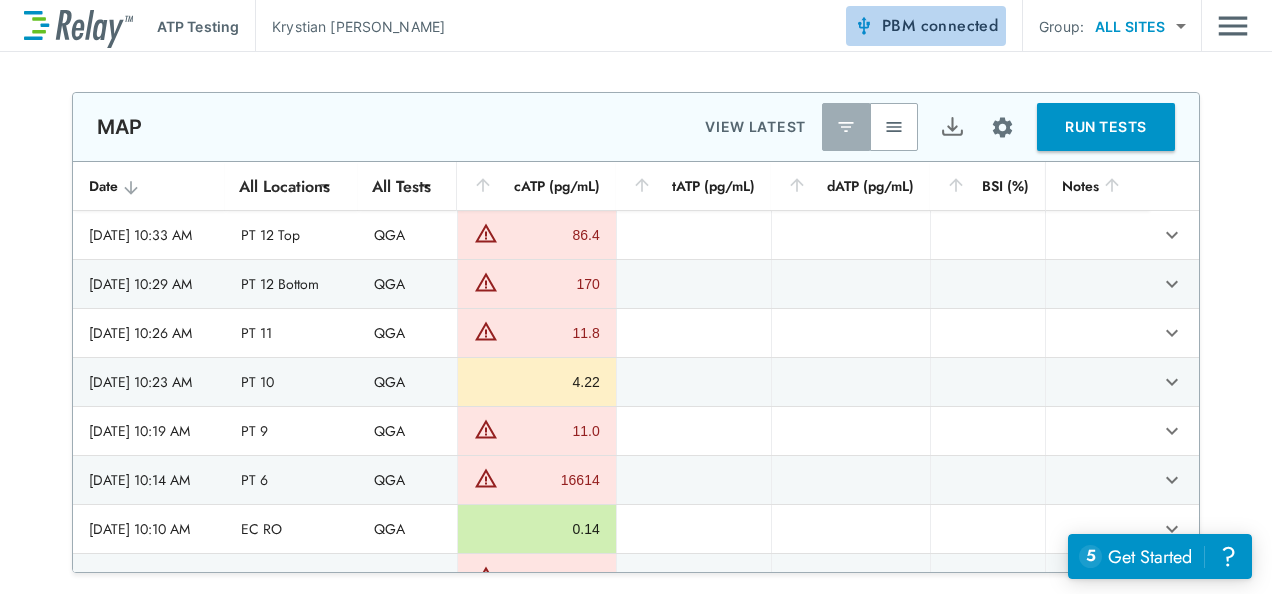 click on "connected" at bounding box center [960, 25] 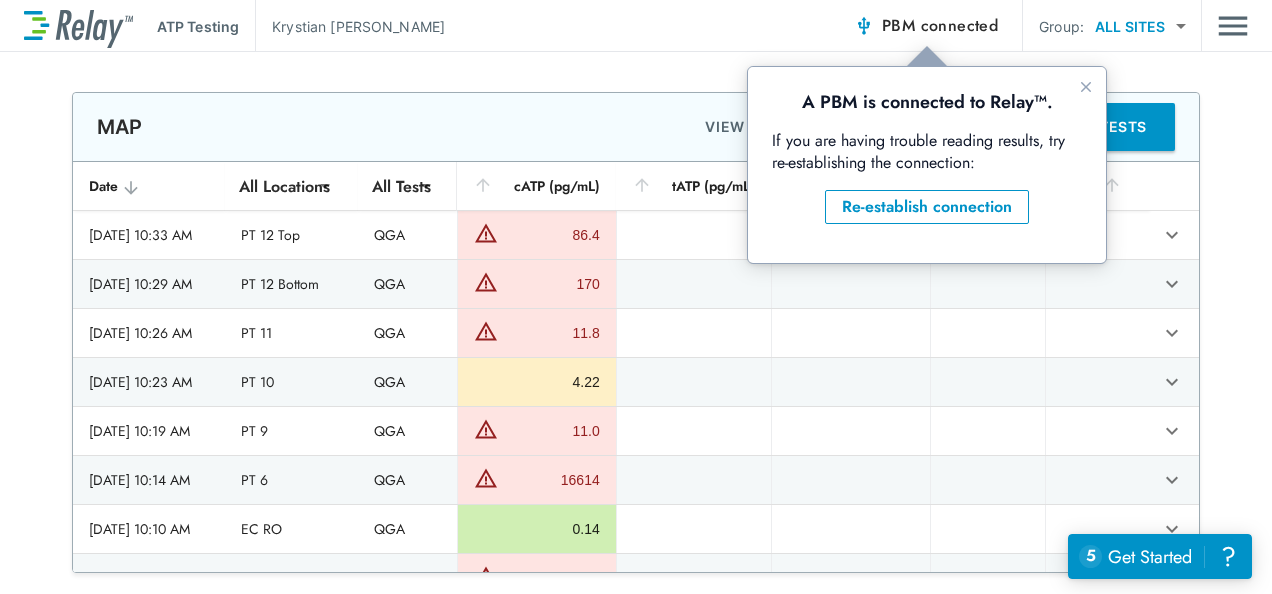 scroll, scrollTop: 0, scrollLeft: 0, axis: both 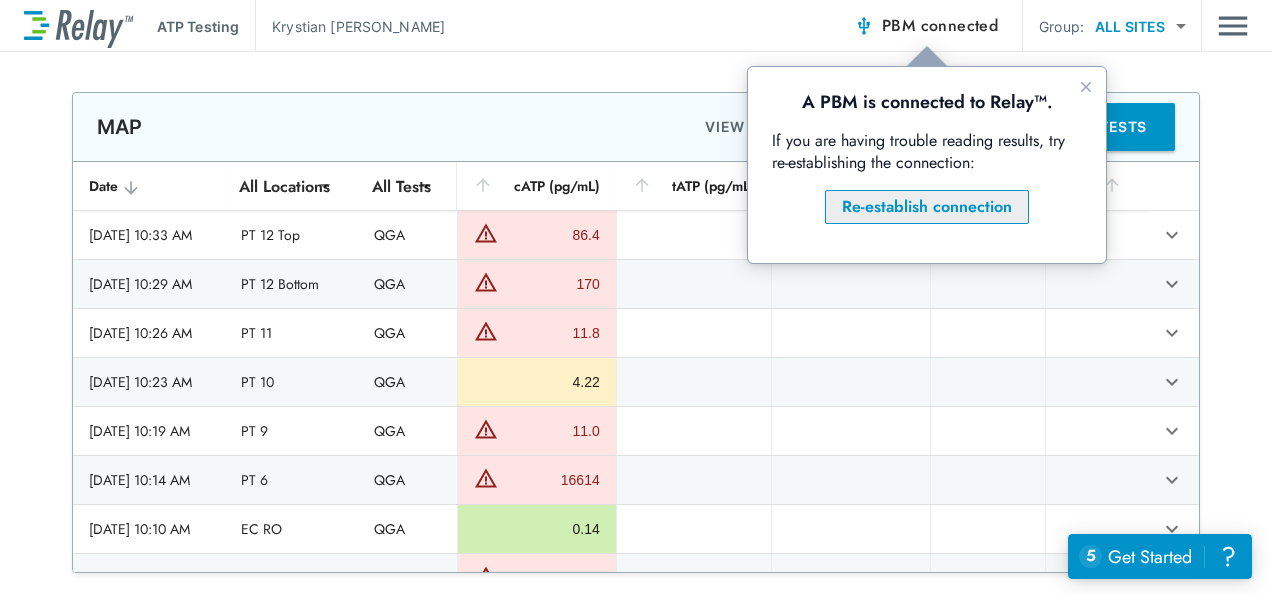 click on "Re-establish connection" at bounding box center (927, 207) 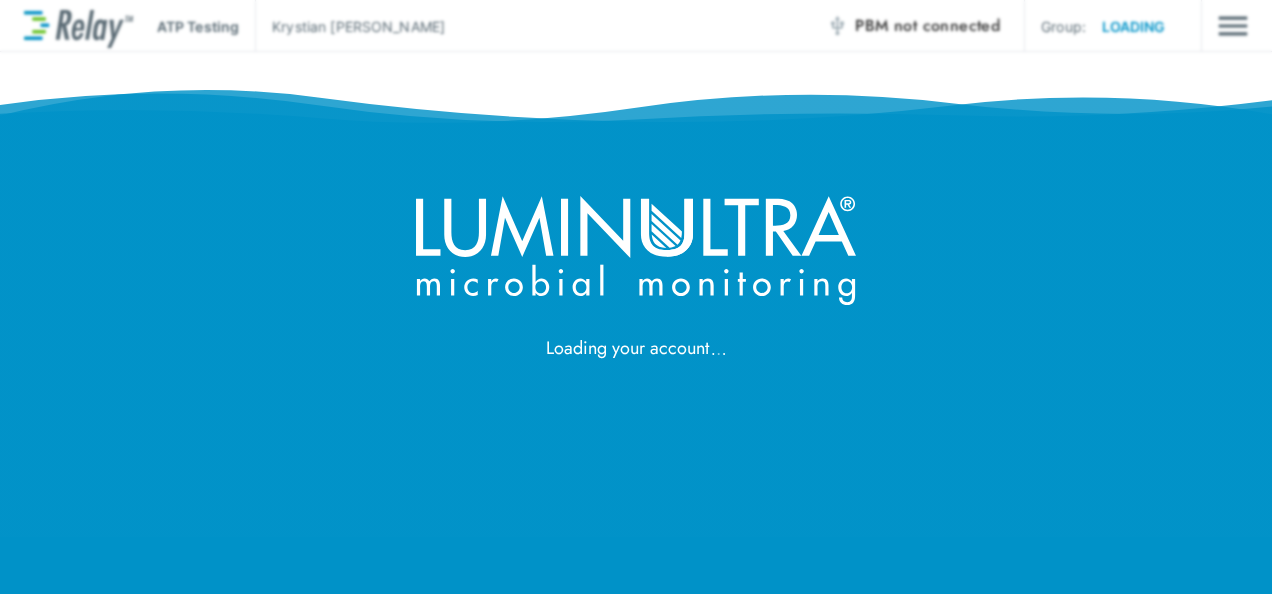 scroll, scrollTop: 0, scrollLeft: 0, axis: both 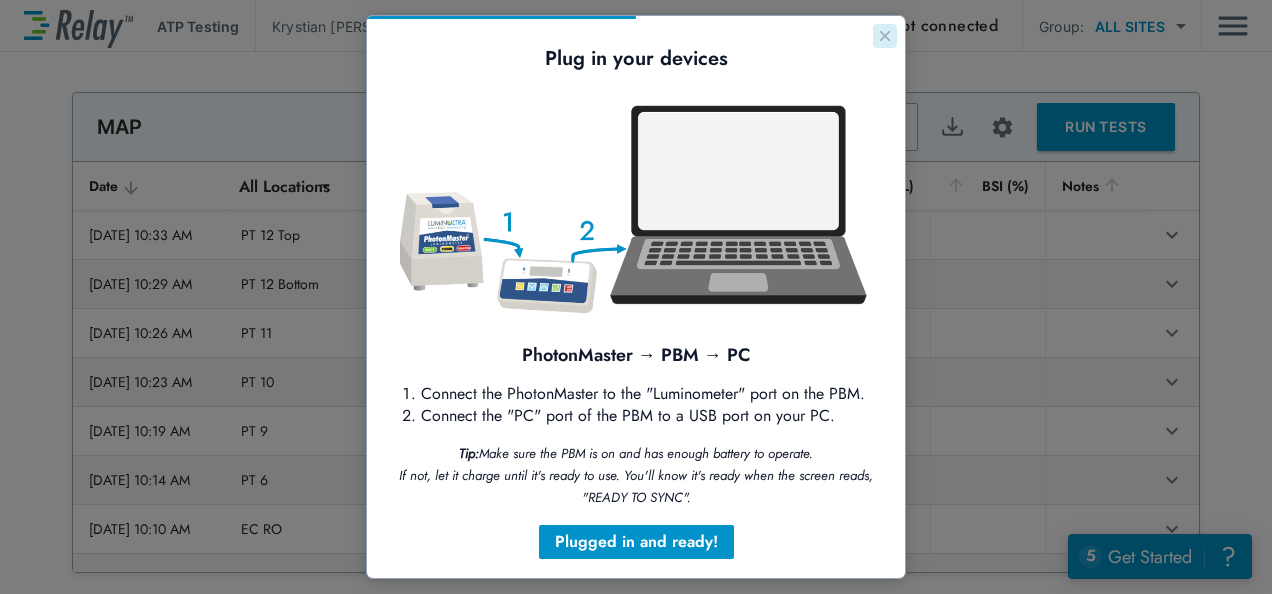 click 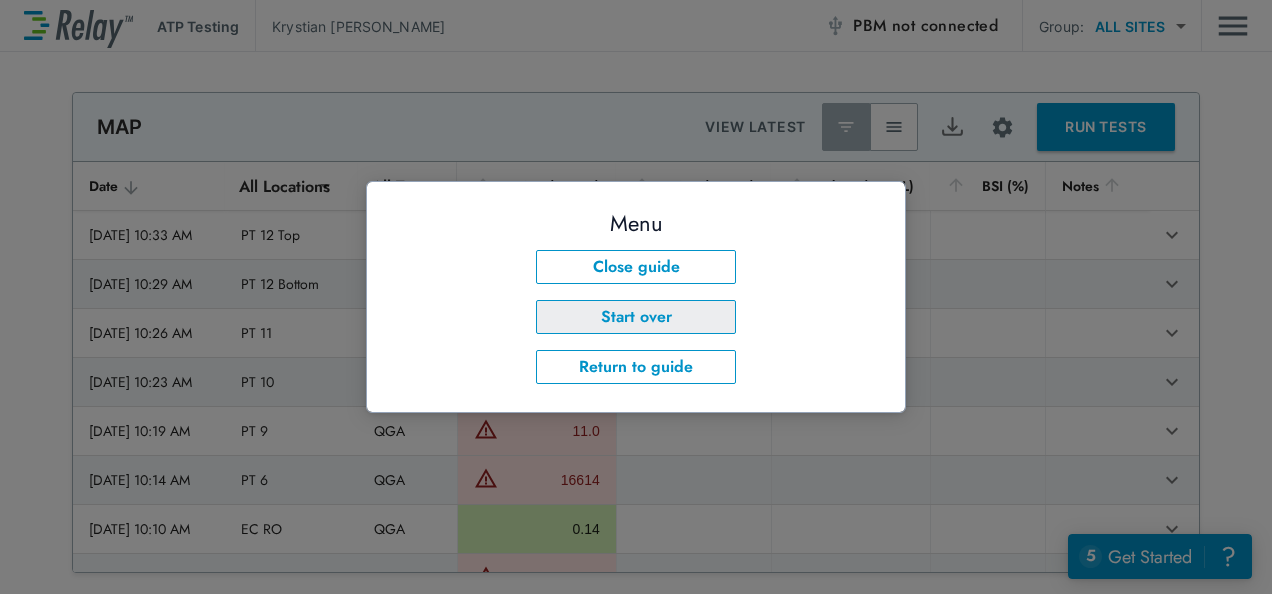click on "Start over" at bounding box center [636, 317] 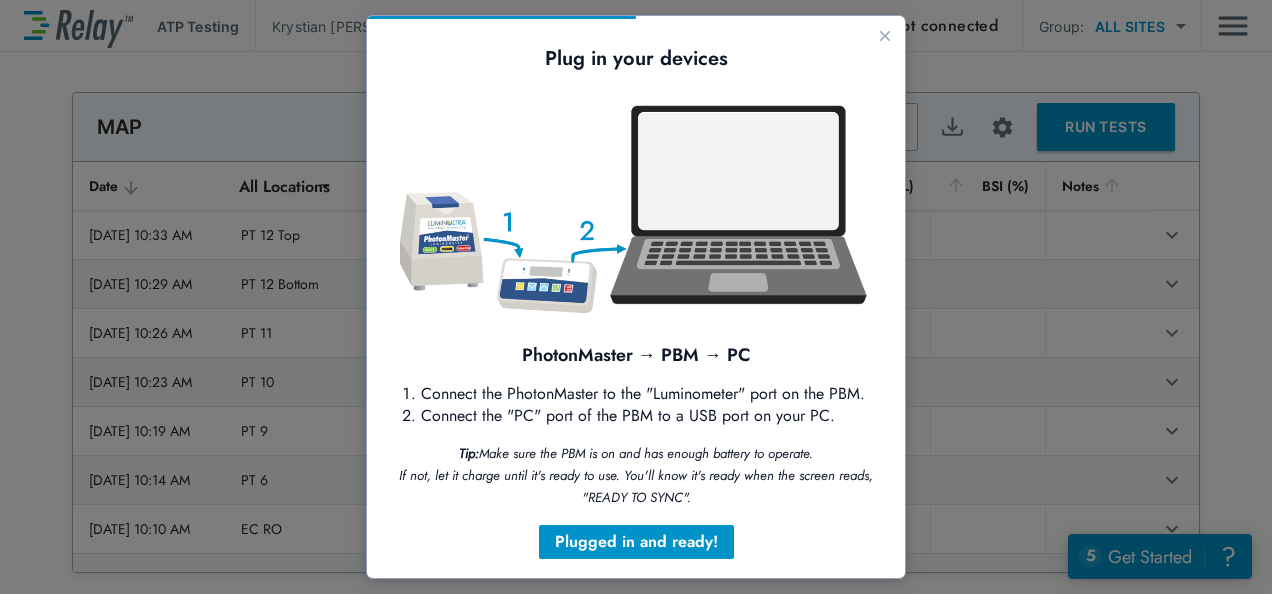 click on "Plug in your devices PhotonMaster → PBM → PC Connect the PhotonMaster to the "Luminometer" port on the PBM.  Connect the "PC" port of the PBM to a USB port on your PC.  Tip:  Make sure the PBM is on and has enough battery to operate.  If not, let it charge until it's ready to use. You'll know it's ready when the screen reads, "READY TO SYNC". Plugged in and ready!" at bounding box center [636, 310] 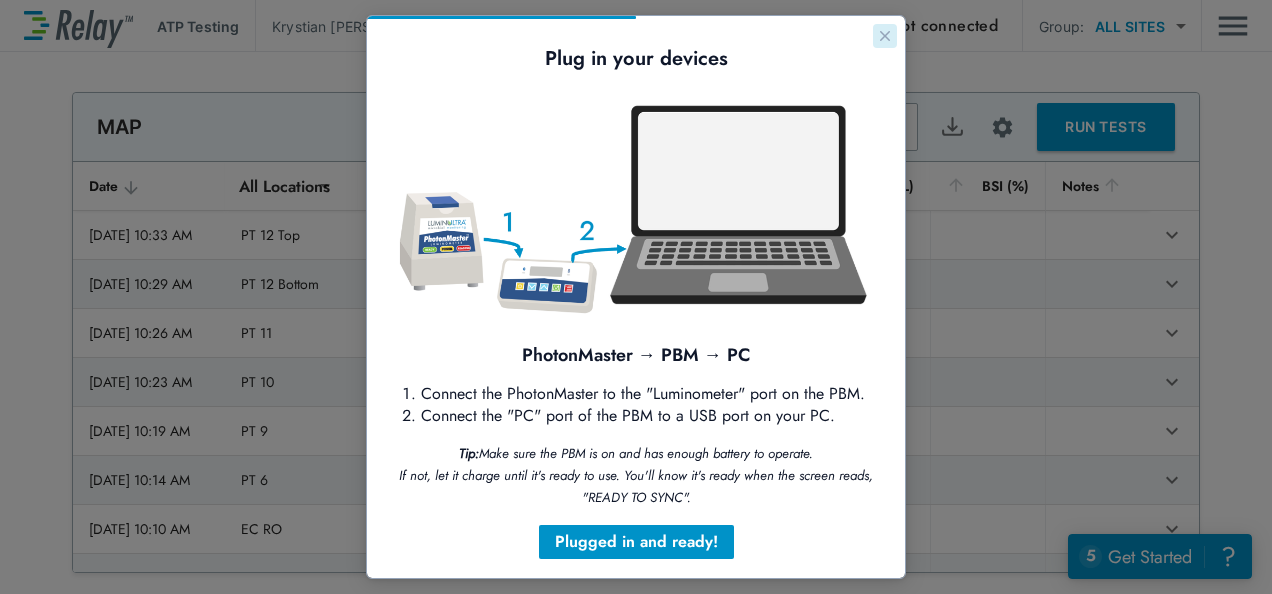 click 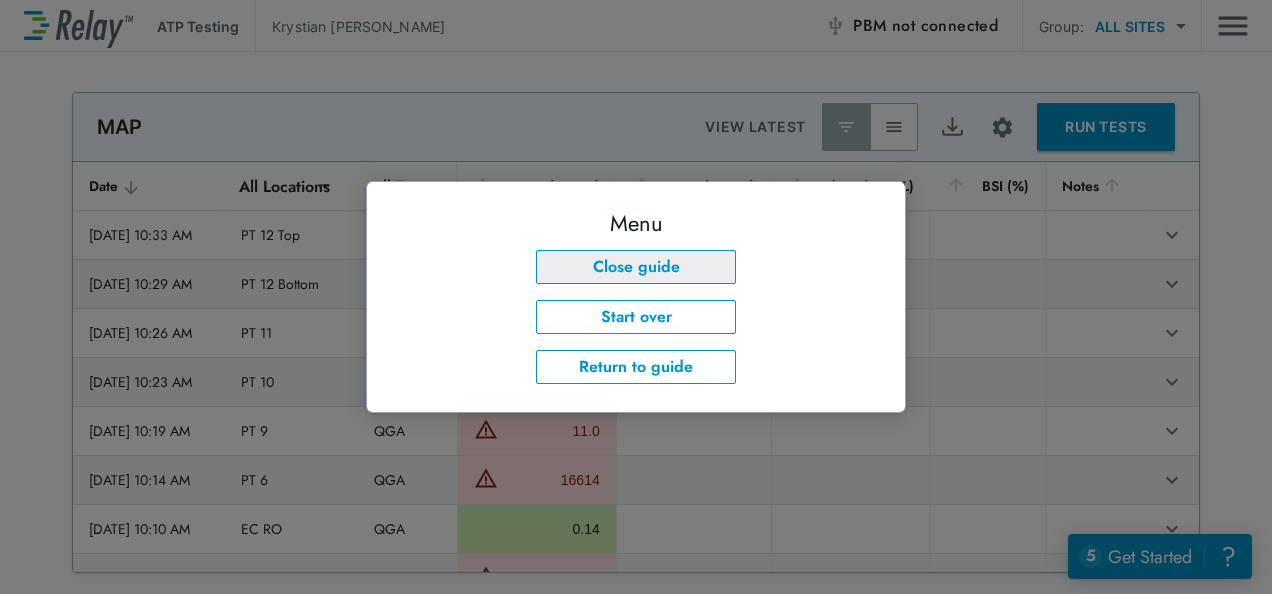 click on "Close guide" at bounding box center [636, 267] 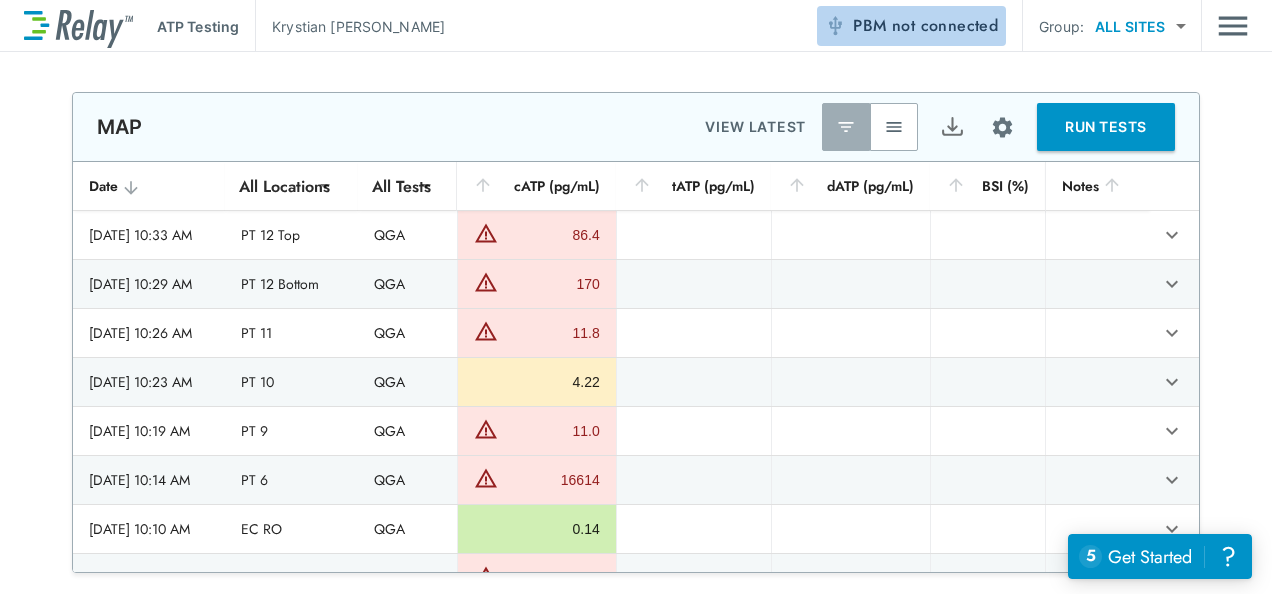 click on "not connected" at bounding box center [945, 25] 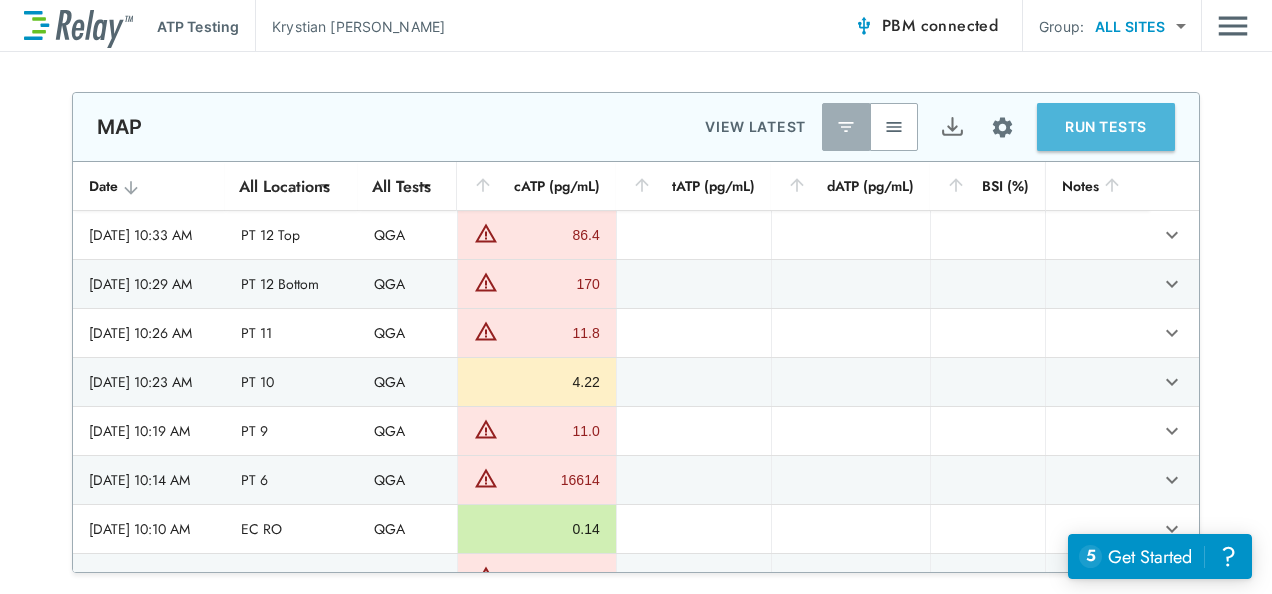 click on "RUN TESTS" at bounding box center (1106, 127) 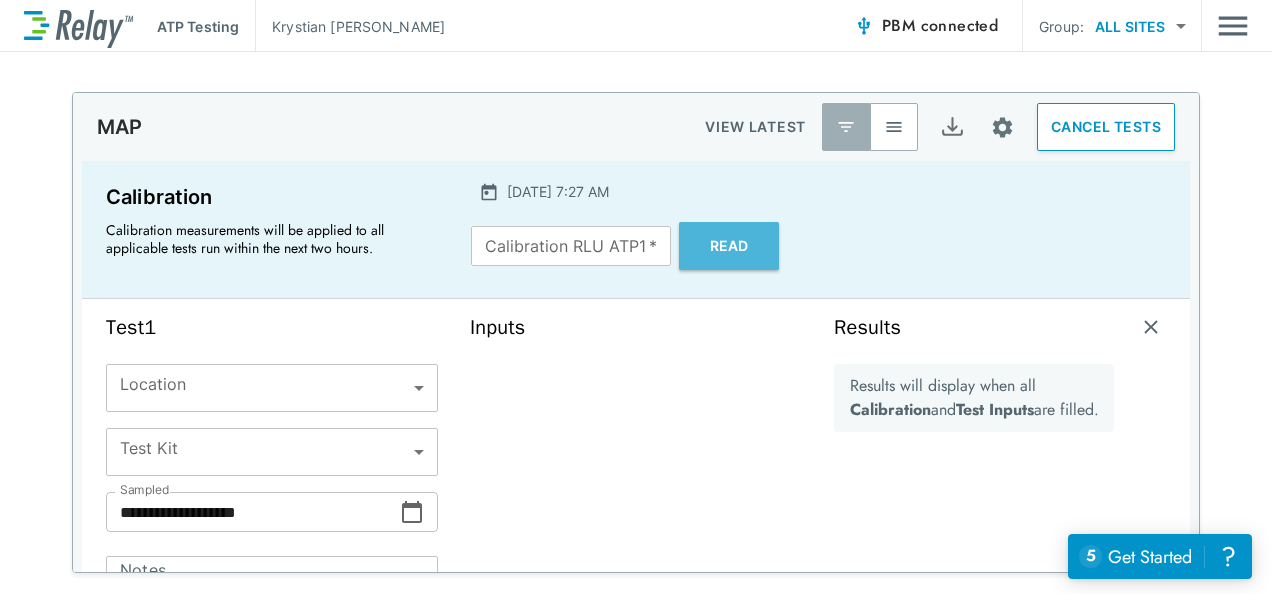 click on "Read" at bounding box center (729, 246) 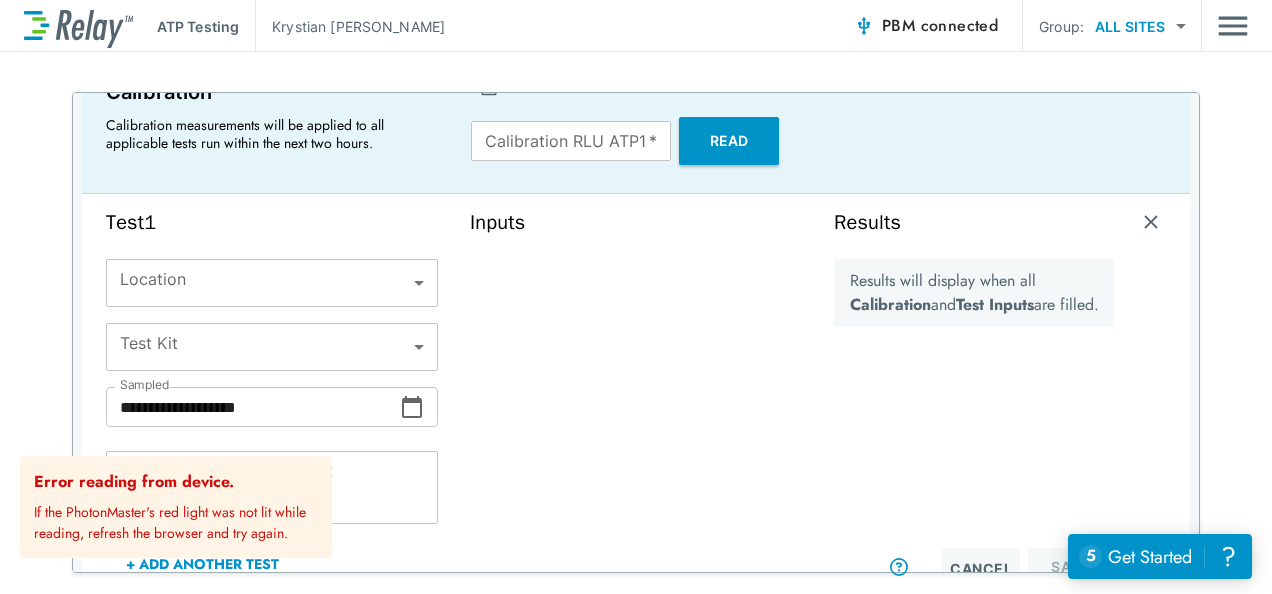 scroll, scrollTop: 0, scrollLeft: 0, axis: both 